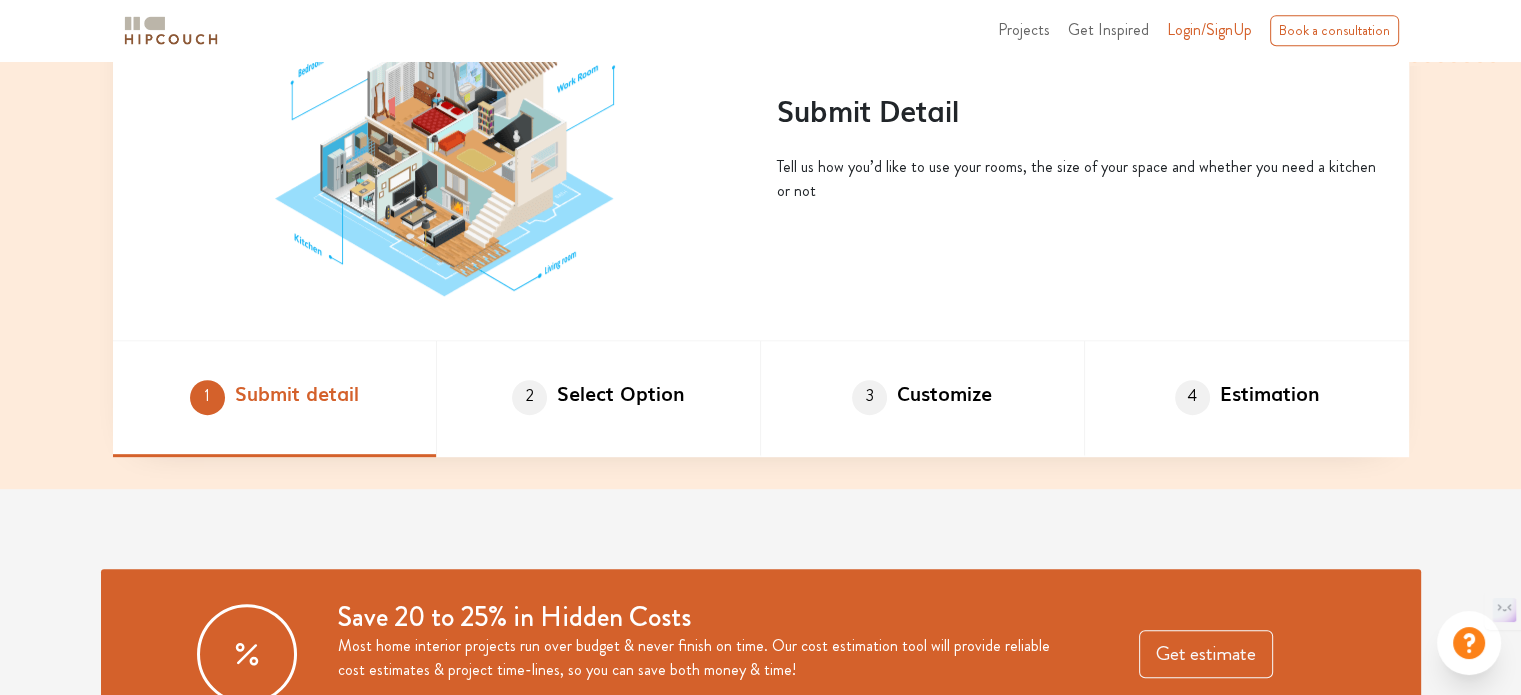 scroll, scrollTop: 1054, scrollLeft: 0, axis: vertical 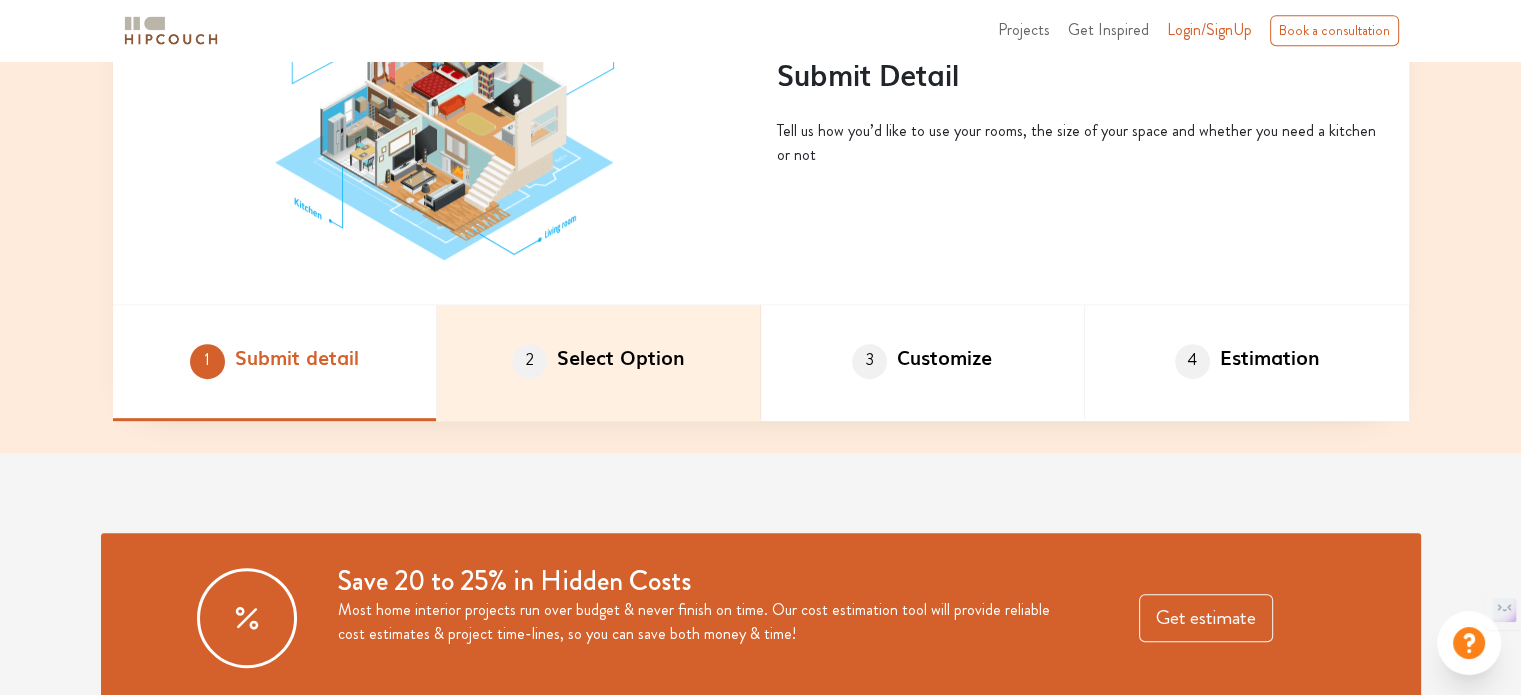 click on "2 Select Option" at bounding box center (599, 363) 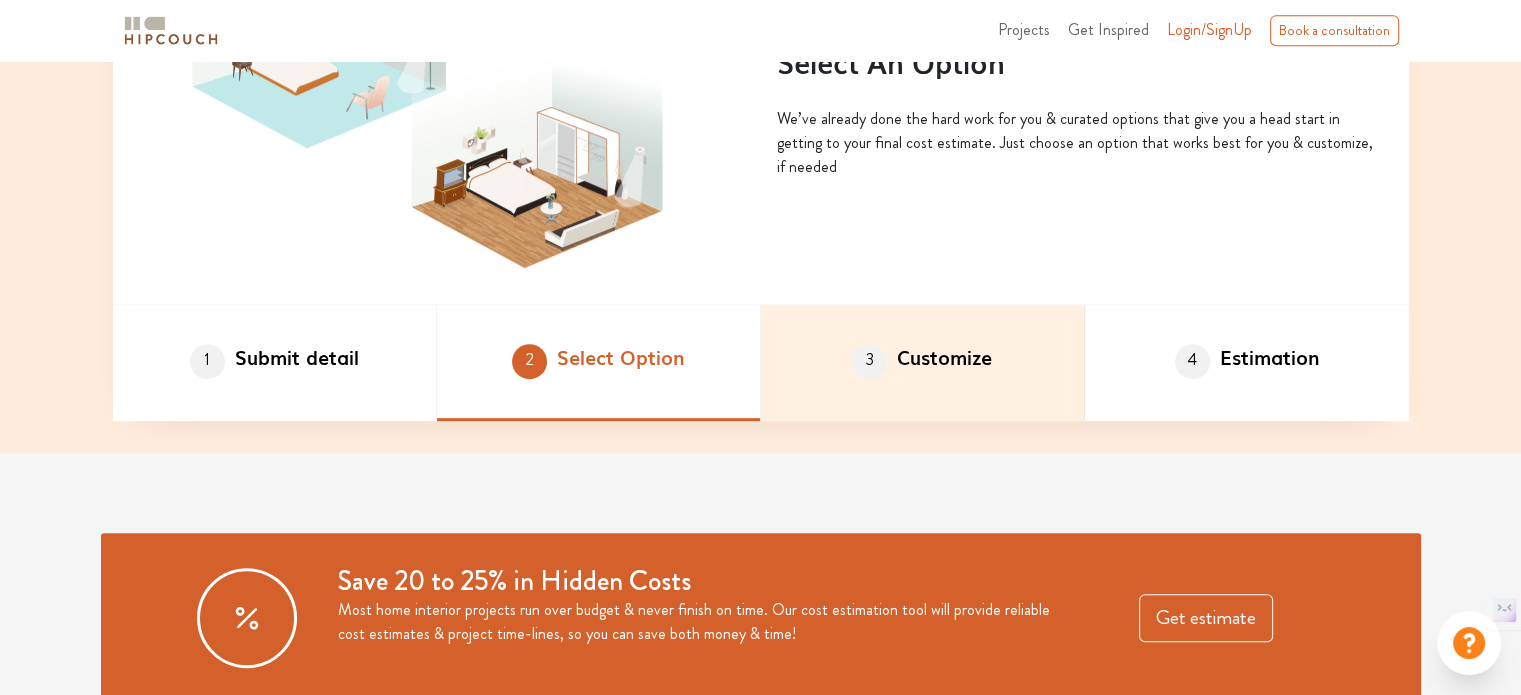 click on "3 Customize" at bounding box center (923, 363) 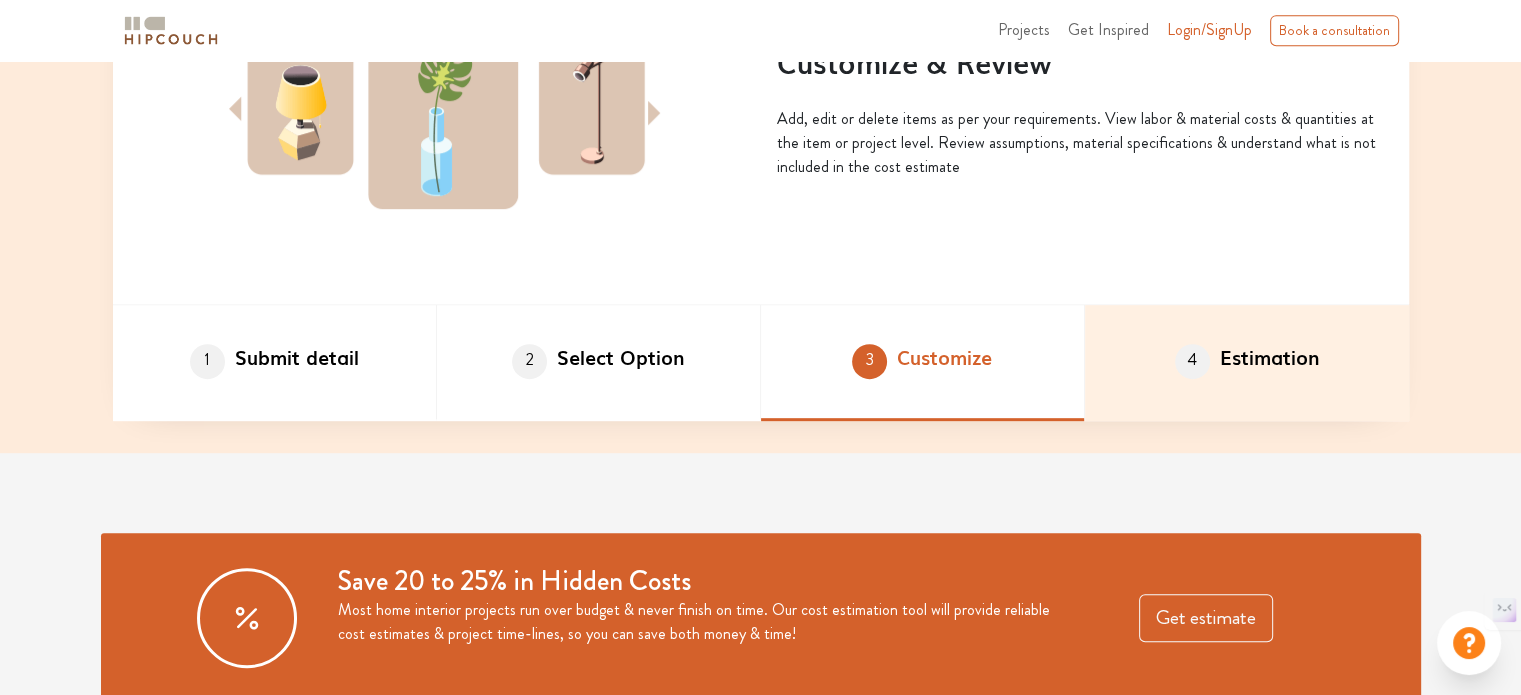 click on "4 Estimation" at bounding box center [1247, 363] 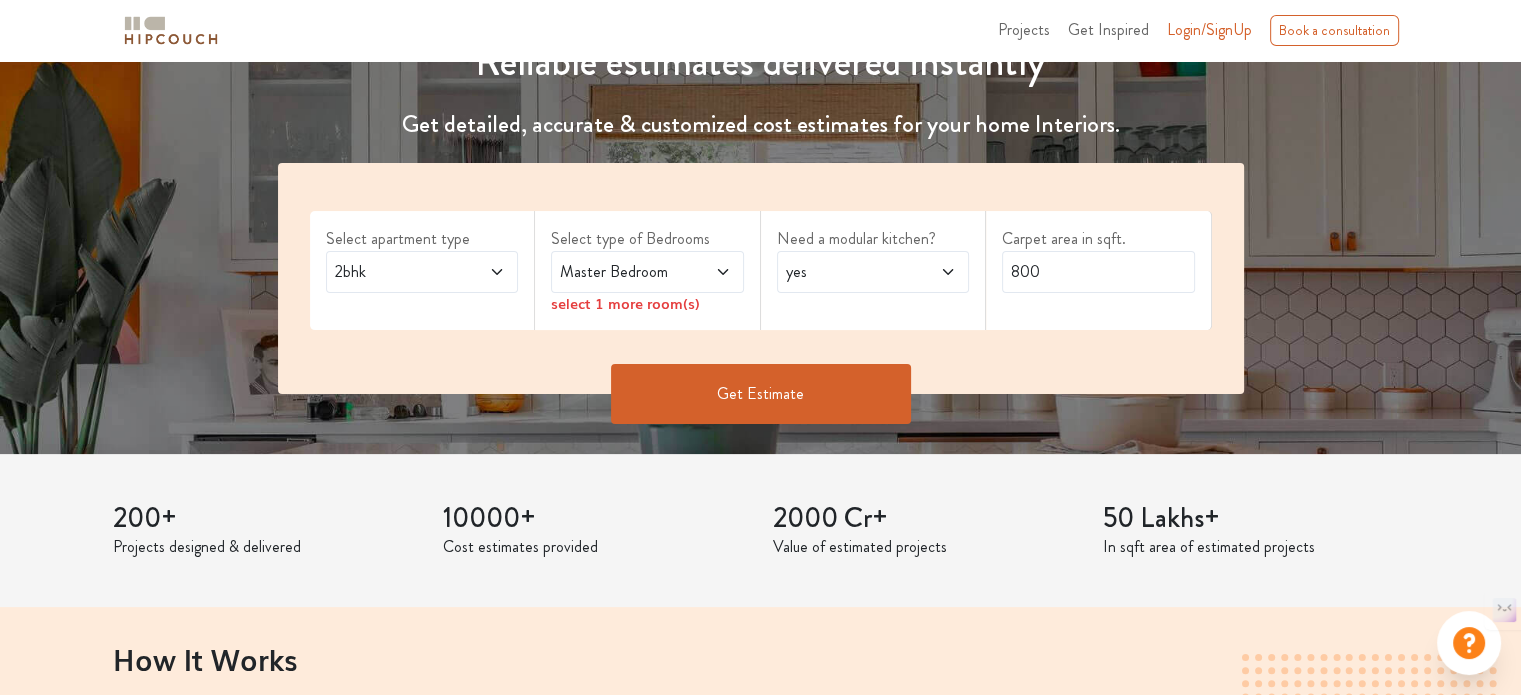 scroll, scrollTop: 0, scrollLeft: 0, axis: both 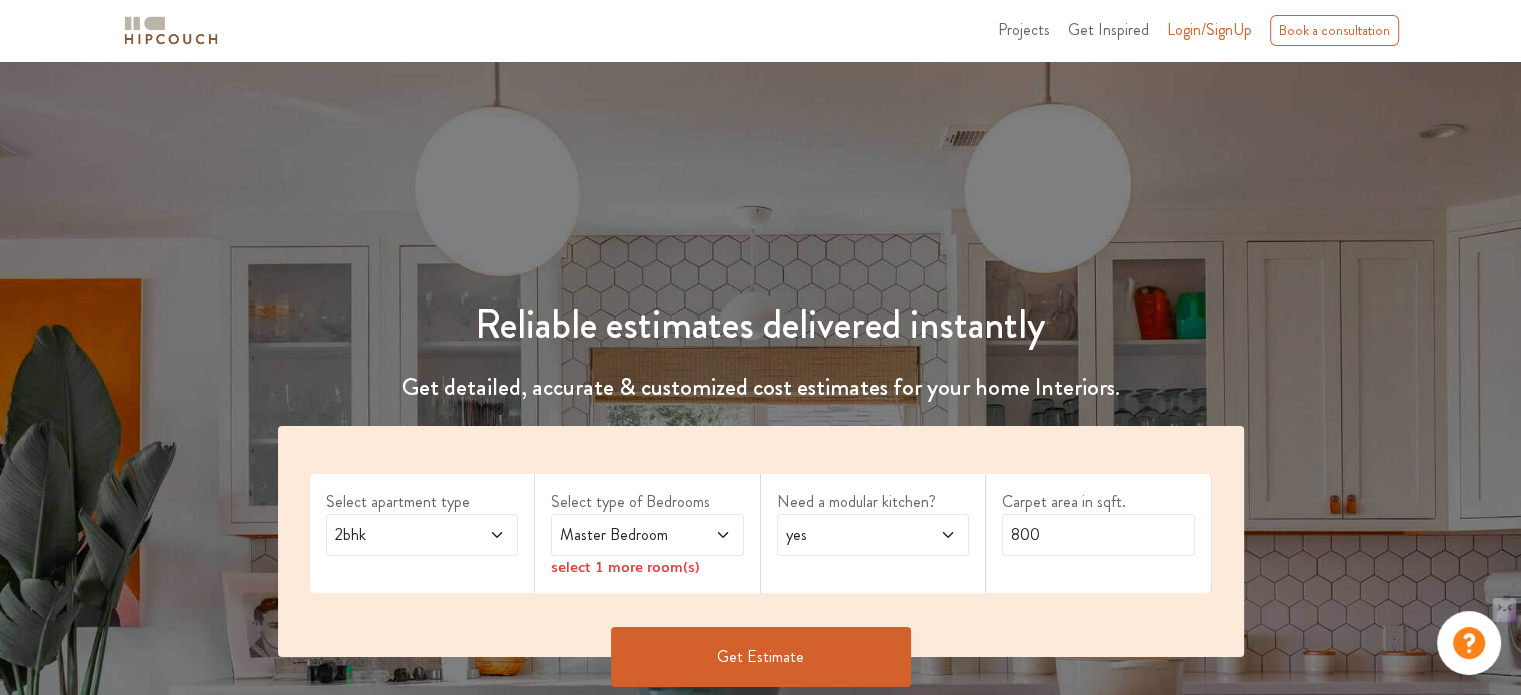 click on "2bhk" at bounding box center (422, 535) 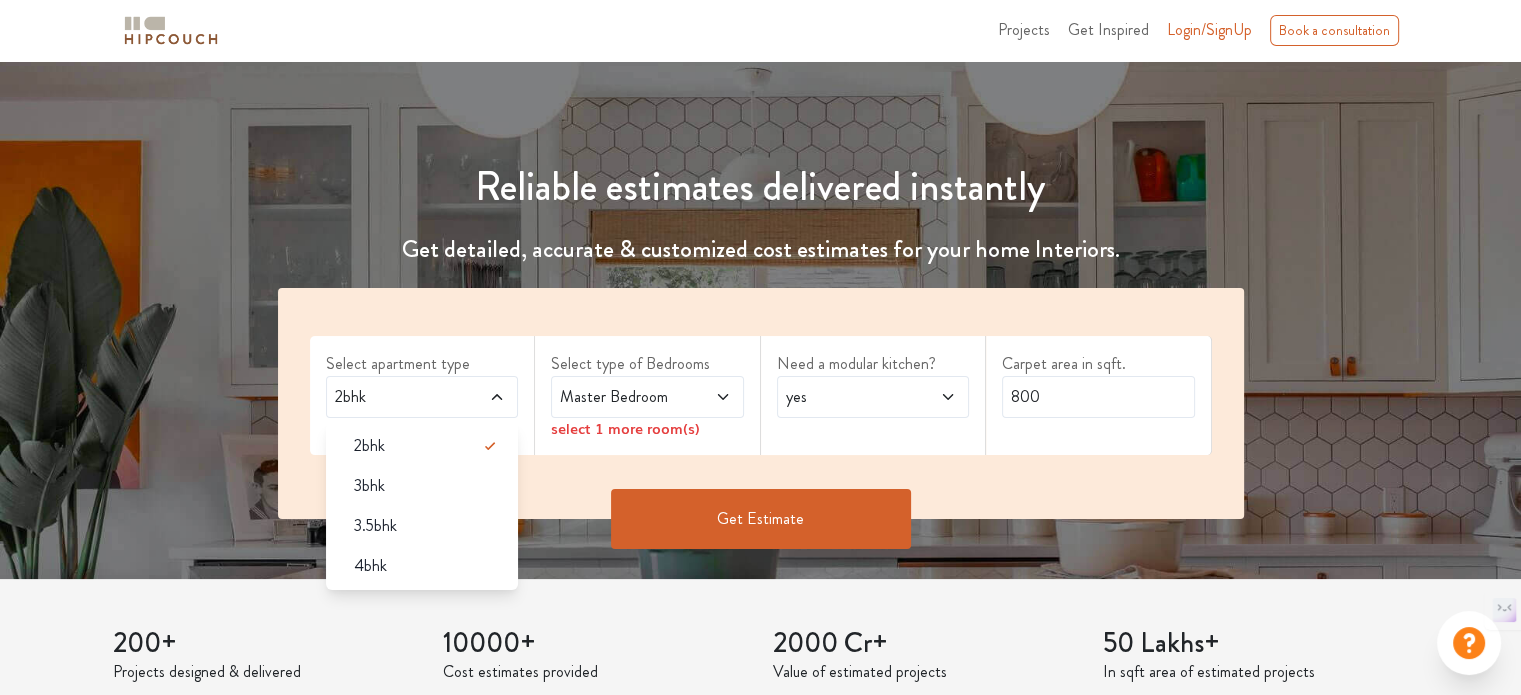 scroll, scrollTop: 139, scrollLeft: 0, axis: vertical 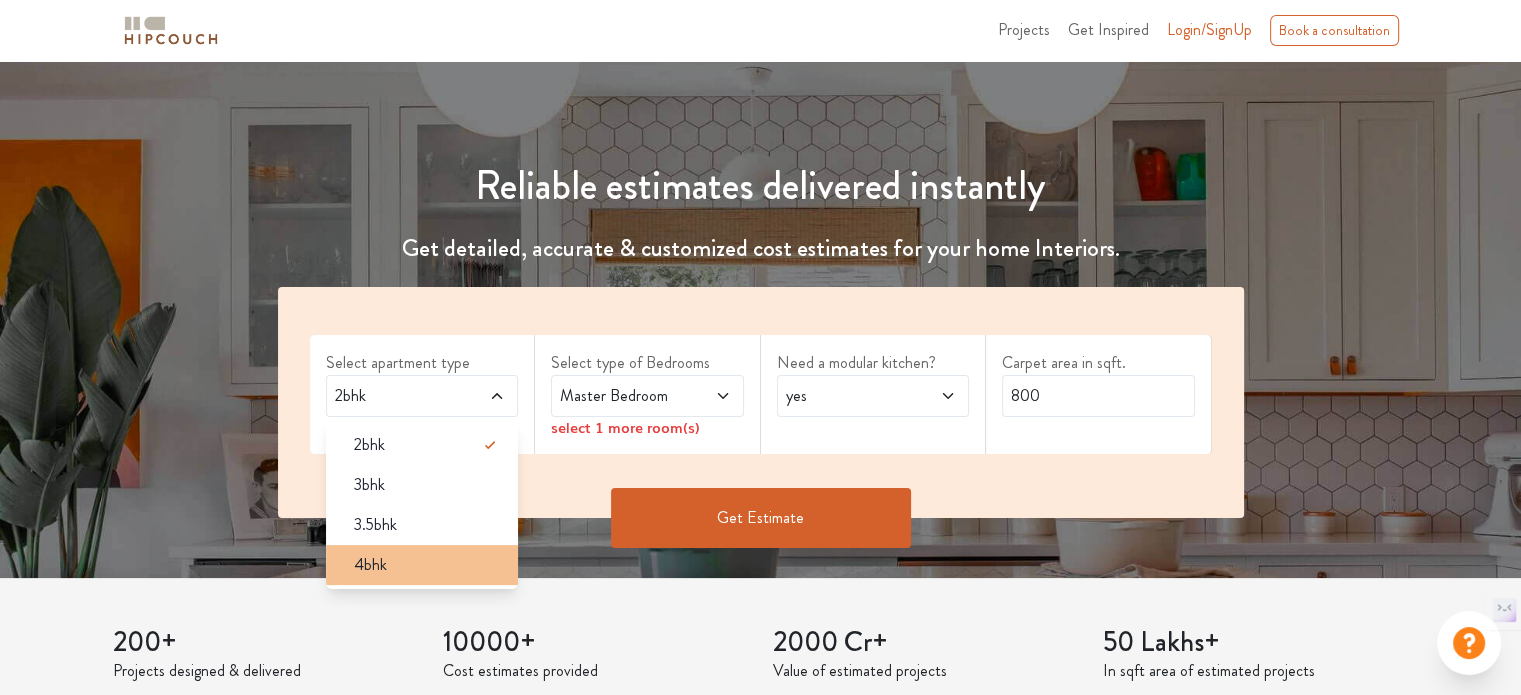 click on "4bhk" at bounding box center (428, 445) 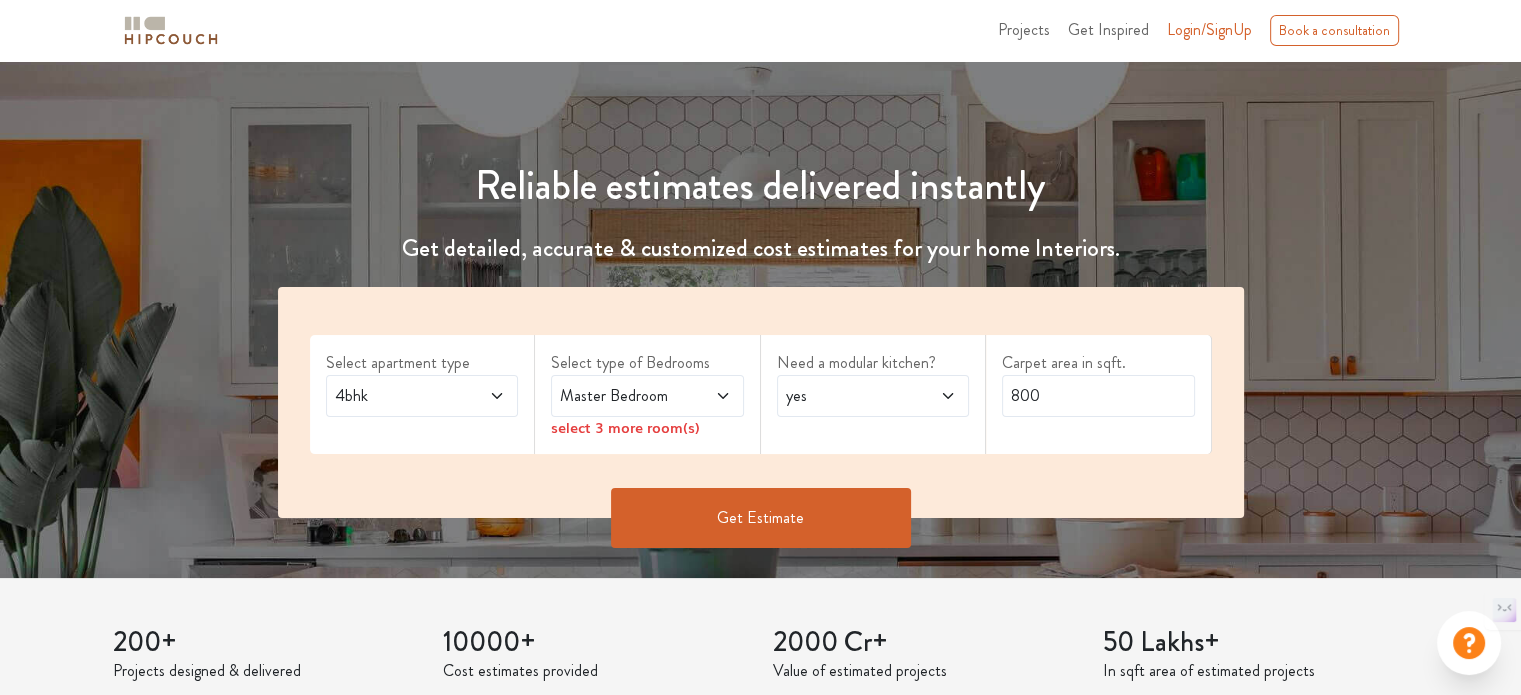 click at bounding box center (483, 396) 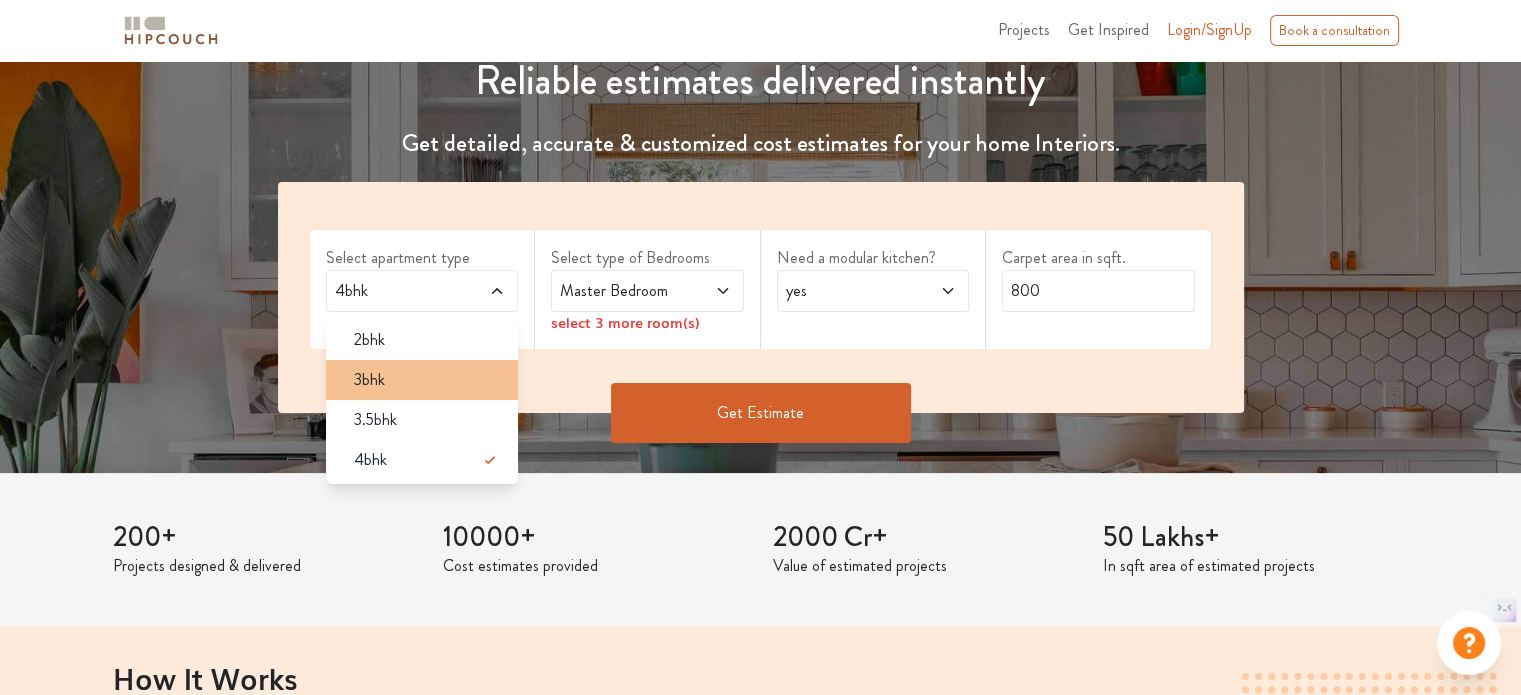 scroll, scrollTop: 164, scrollLeft: 0, axis: vertical 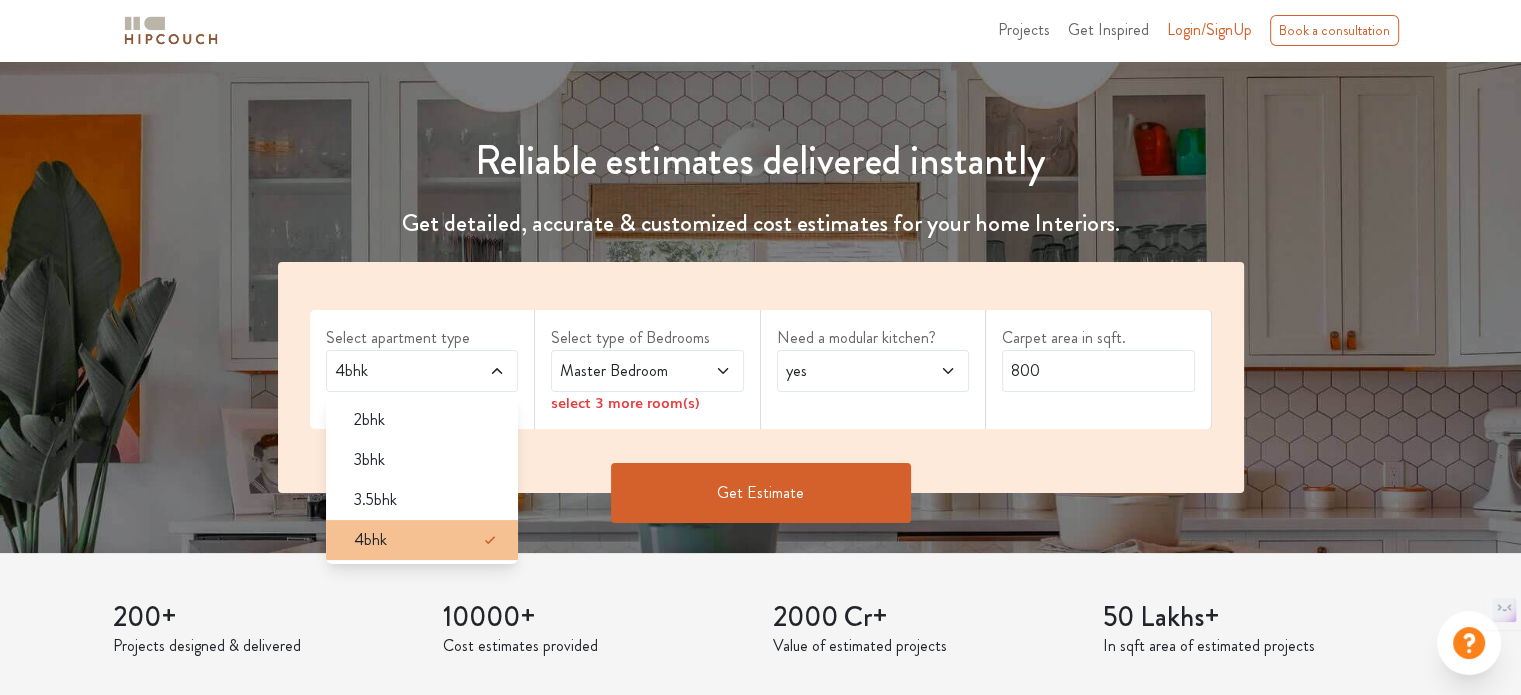click on "4bhk" at bounding box center (422, 540) 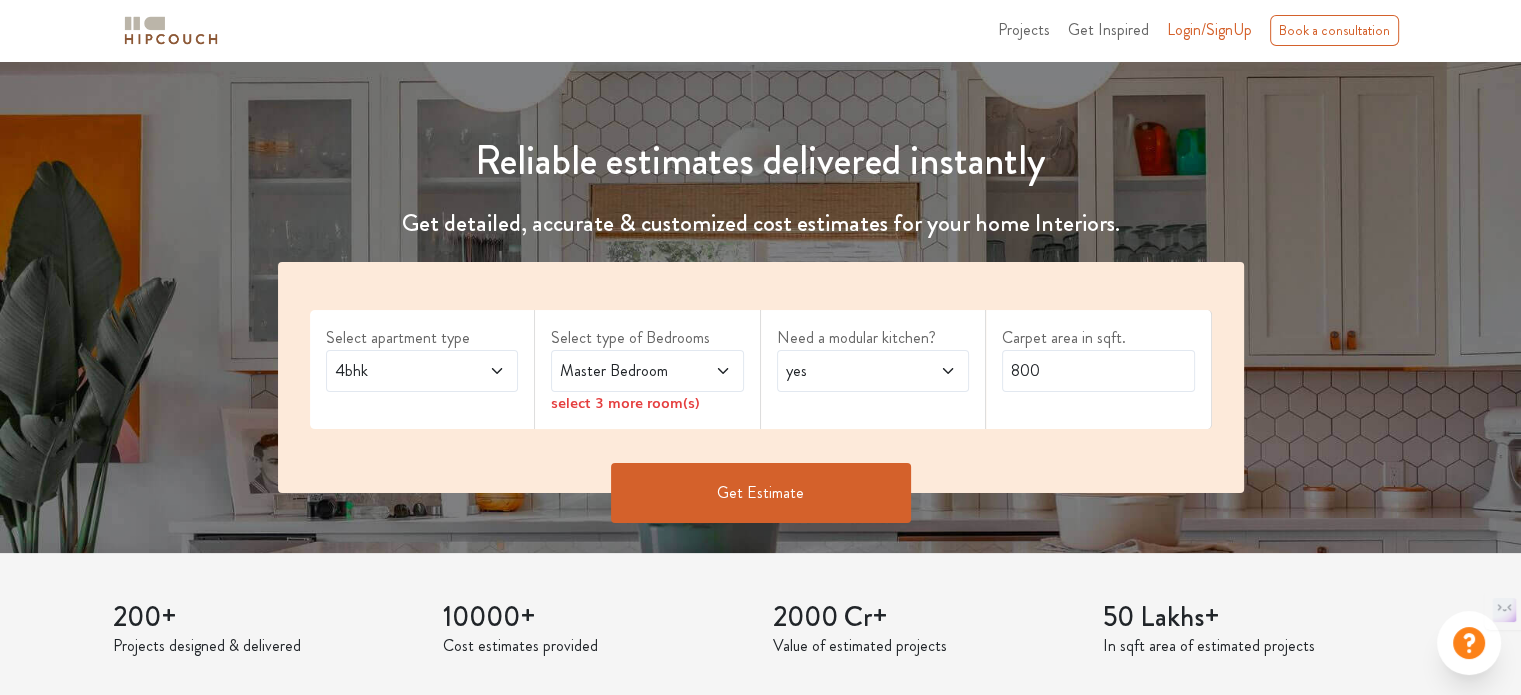 click on "Master Bedroom" at bounding box center [396, 371] 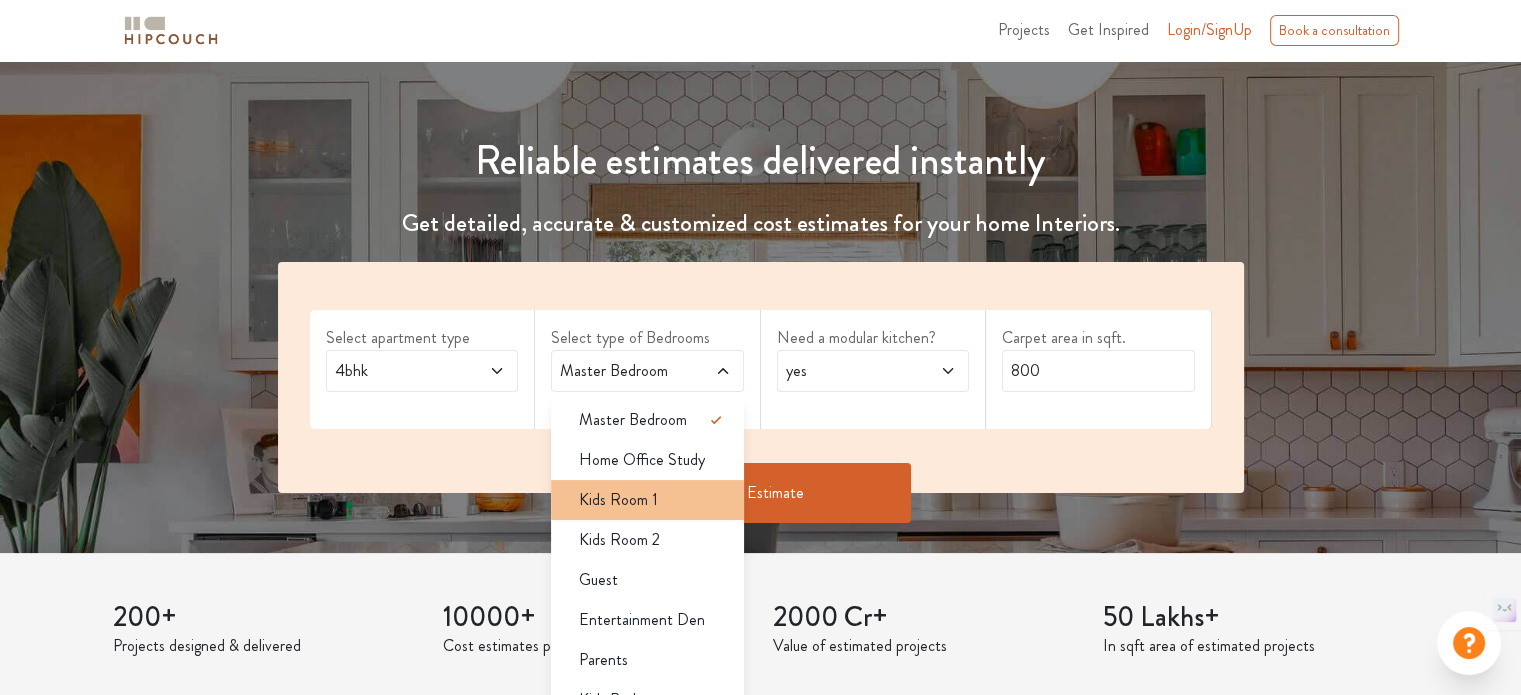 click on "Kids Room 1" at bounding box center [653, 420] 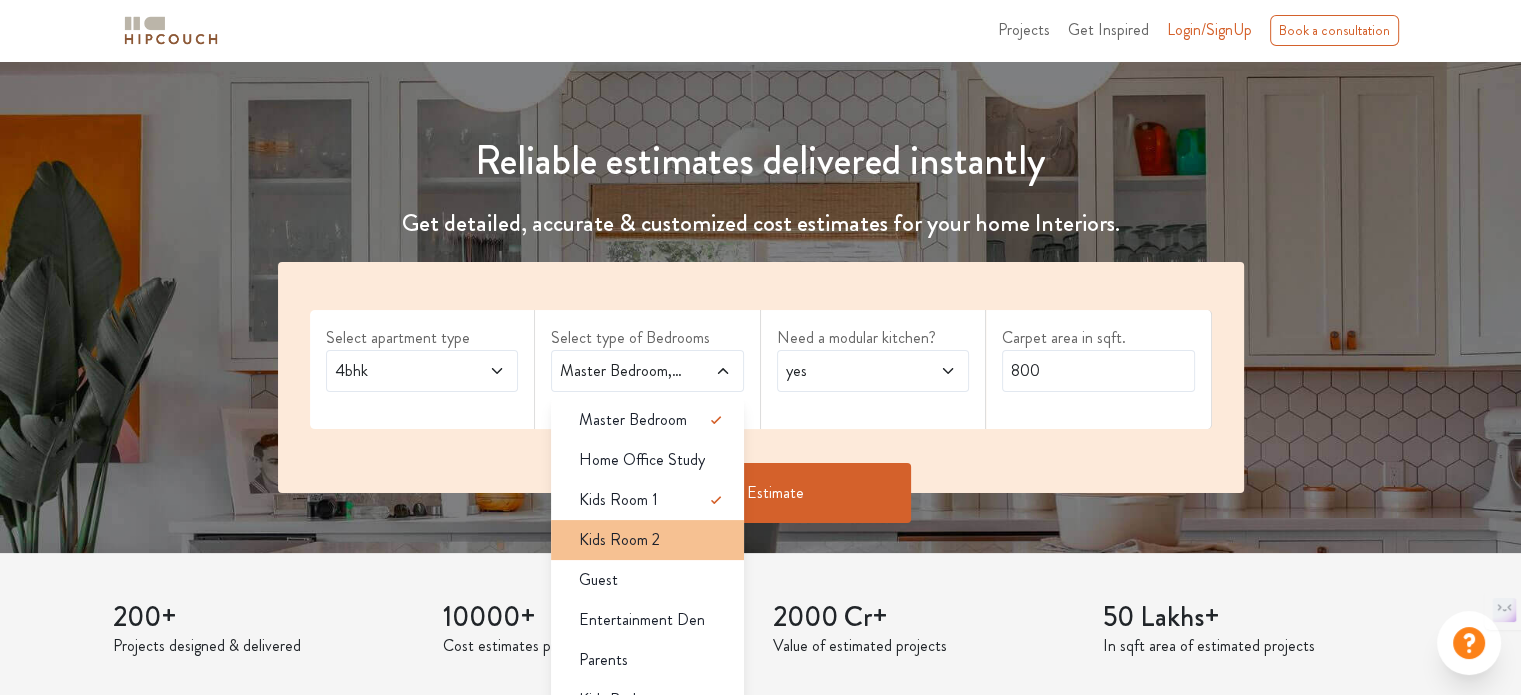 click on "Kids Room 2" at bounding box center (653, 420) 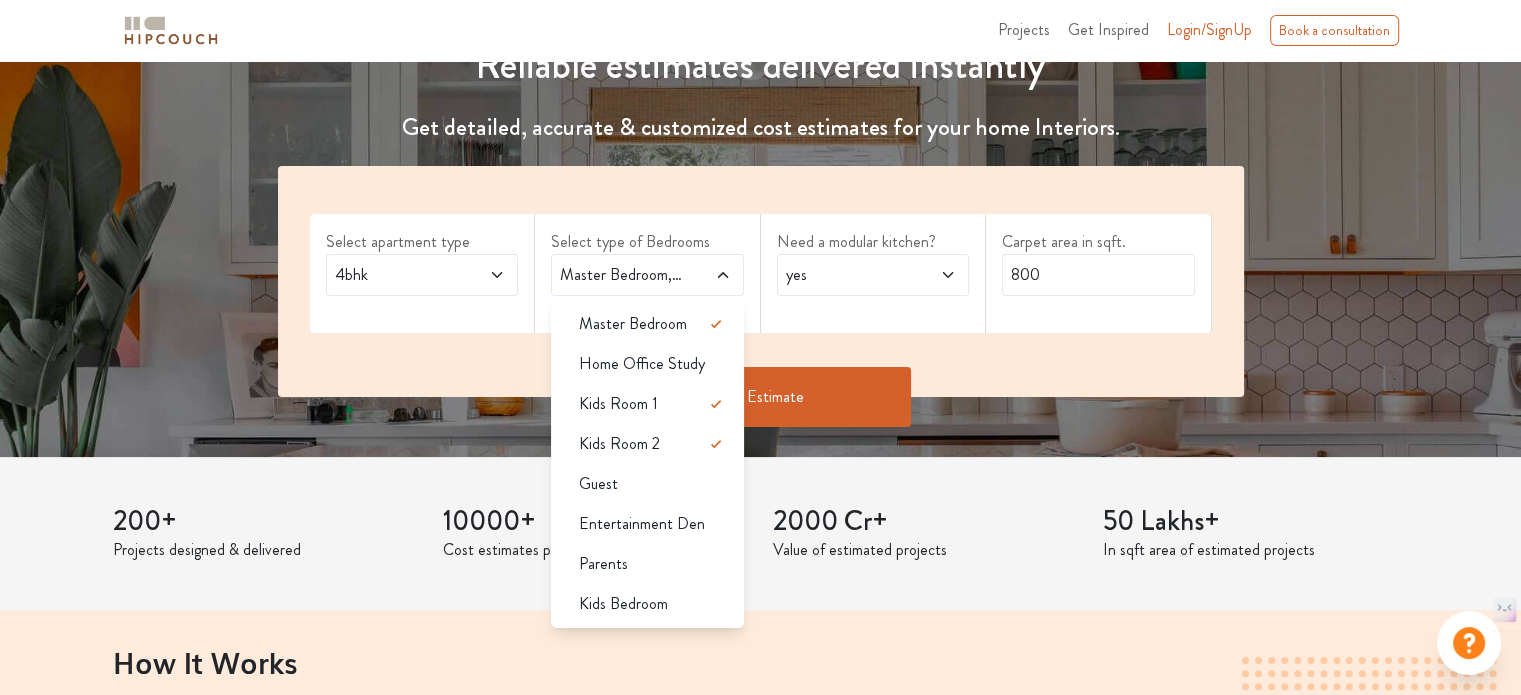 scroll, scrollTop: 264, scrollLeft: 0, axis: vertical 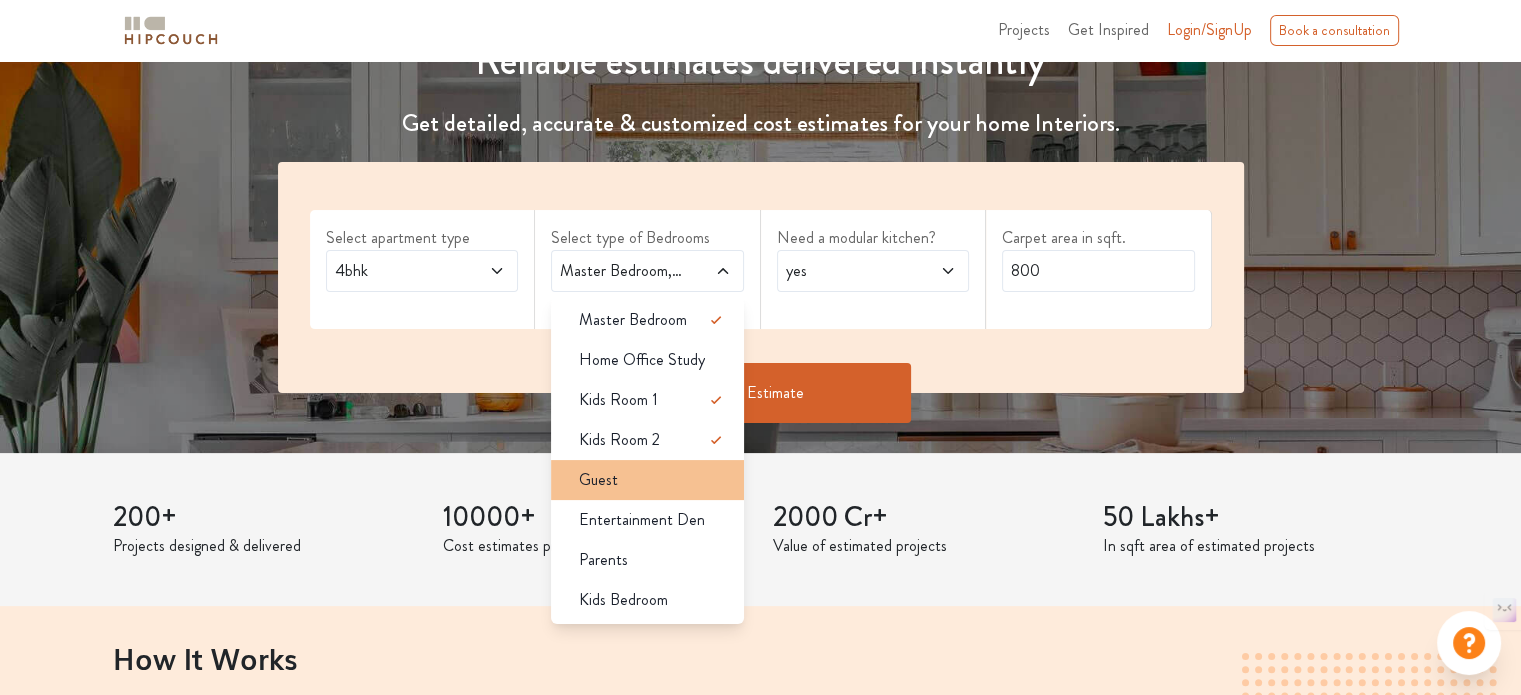 click on "Guest" at bounding box center (653, 320) 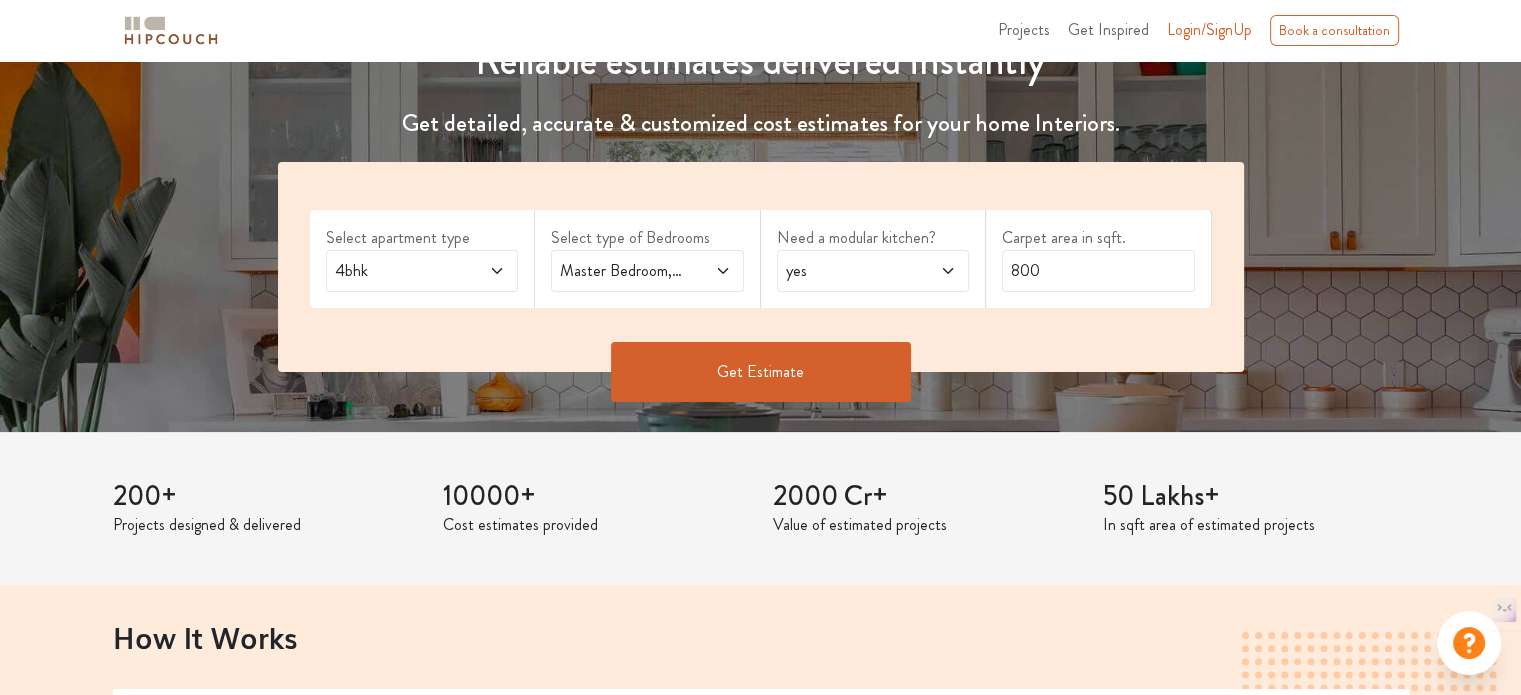 click at bounding box center (483, 271) 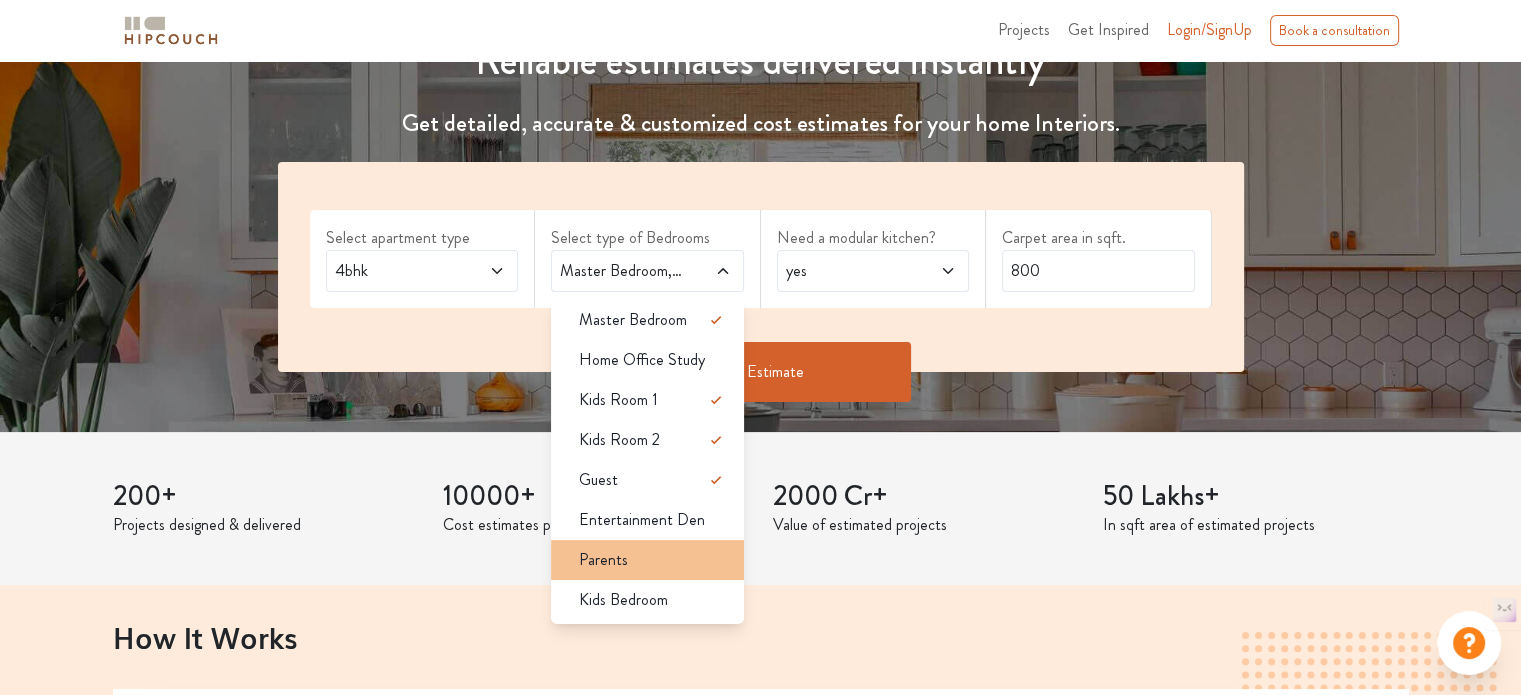 click on "Parents" at bounding box center (653, 320) 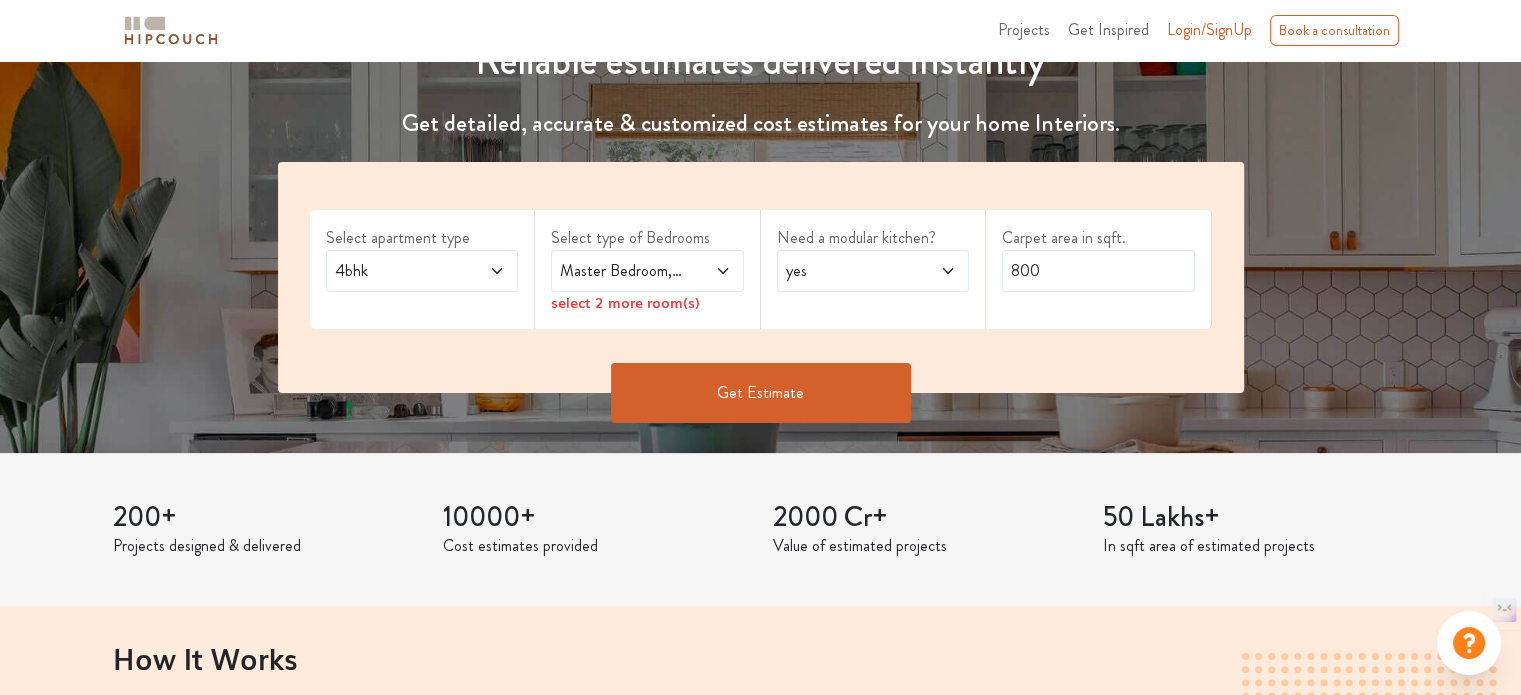 click on "Master Bedroom,Parents" at bounding box center (422, 271) 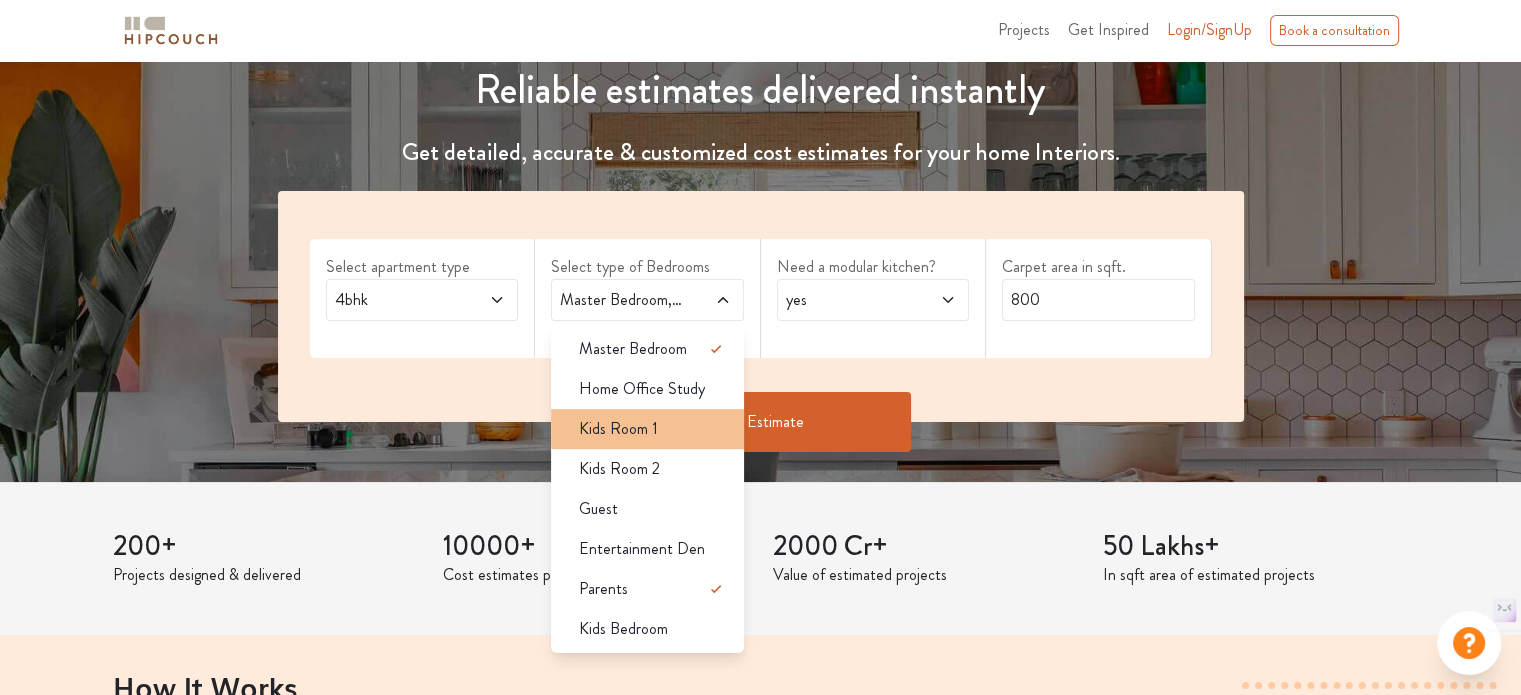 scroll, scrollTop: 236, scrollLeft: 0, axis: vertical 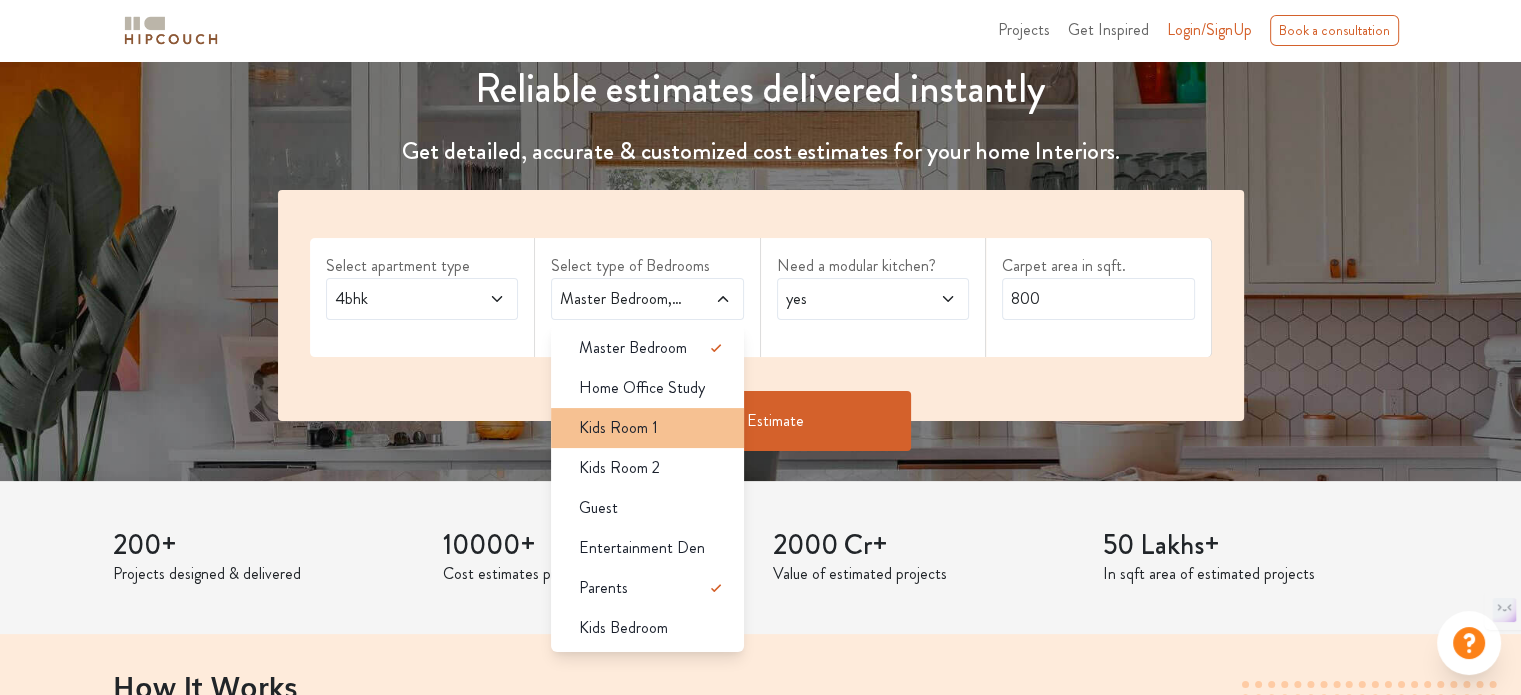click on "Kids Room 1" at bounding box center (653, 348) 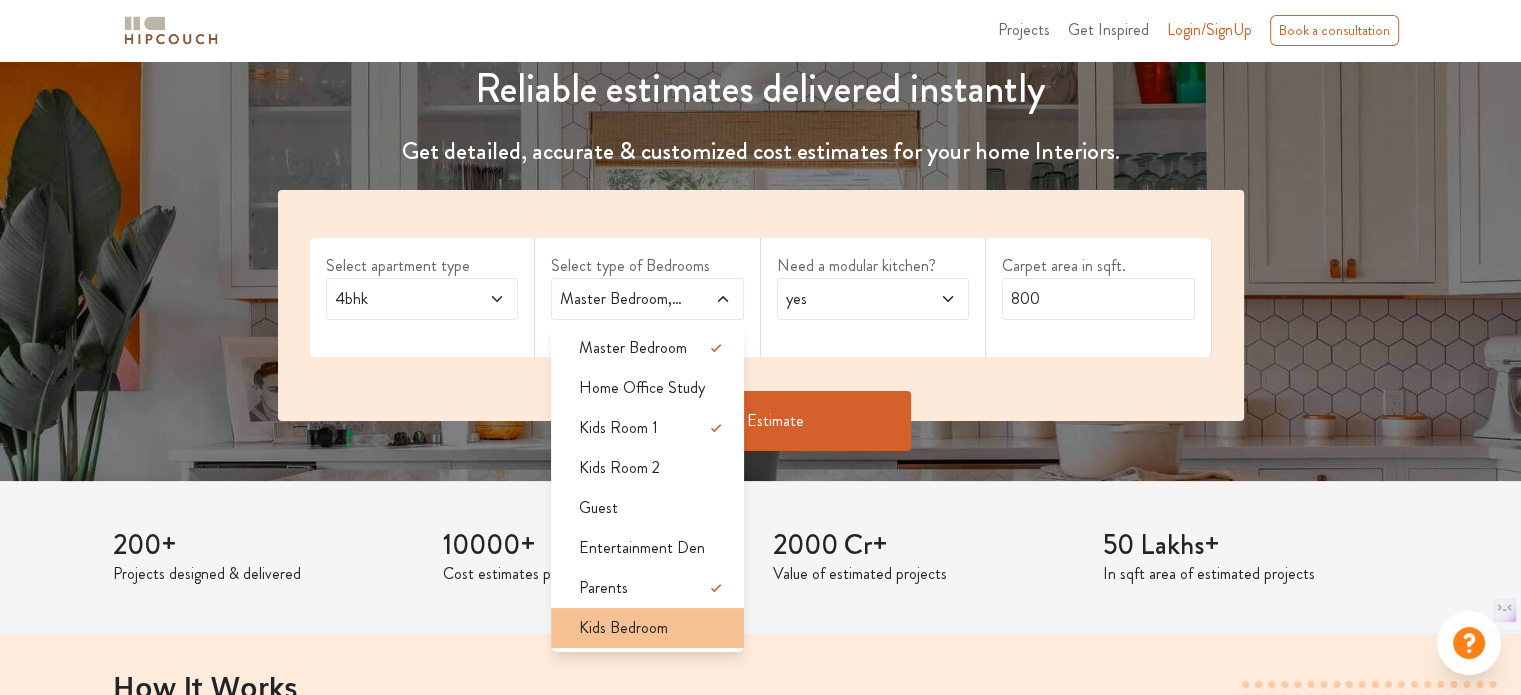 click on "Kids Bedroom" at bounding box center (633, 348) 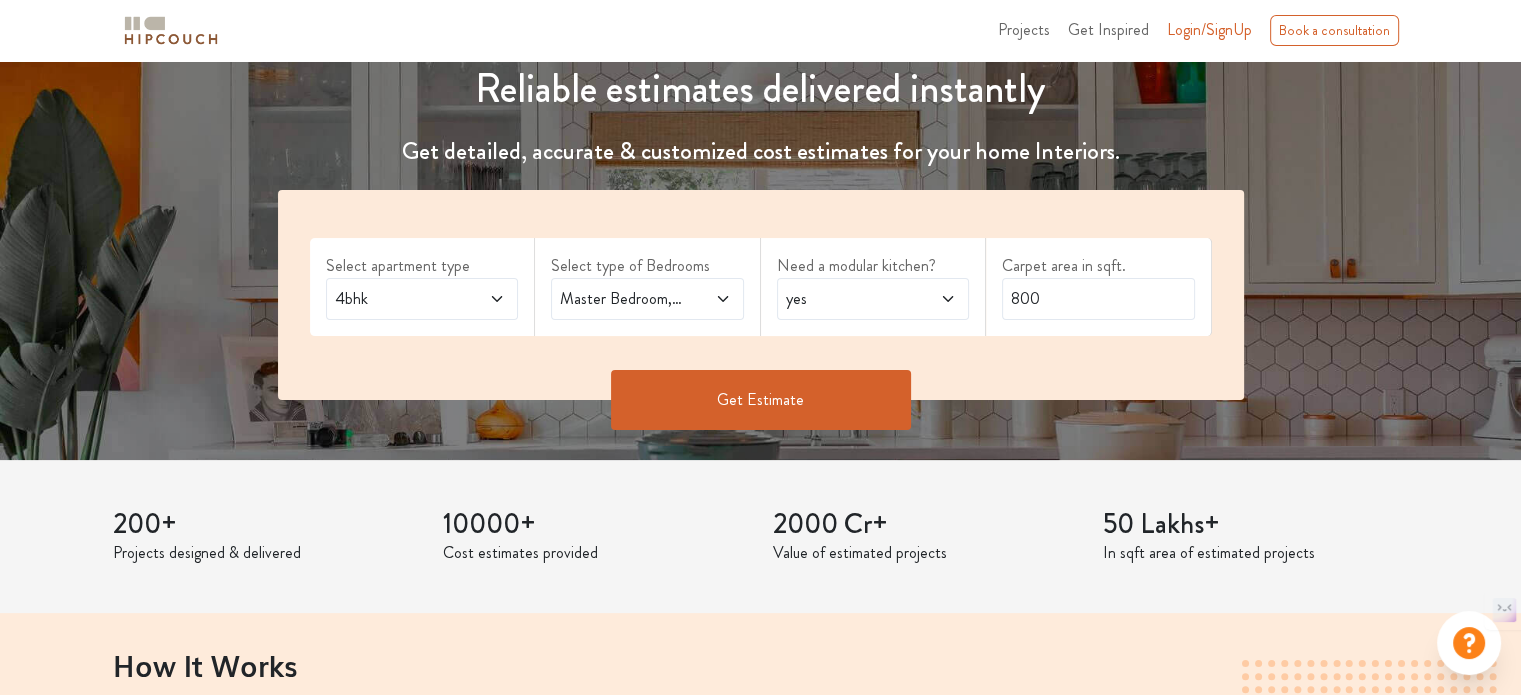 click on "Master Bedroom,Kids Room 1,Parents,Kids Bedroom" at bounding box center (422, 299) 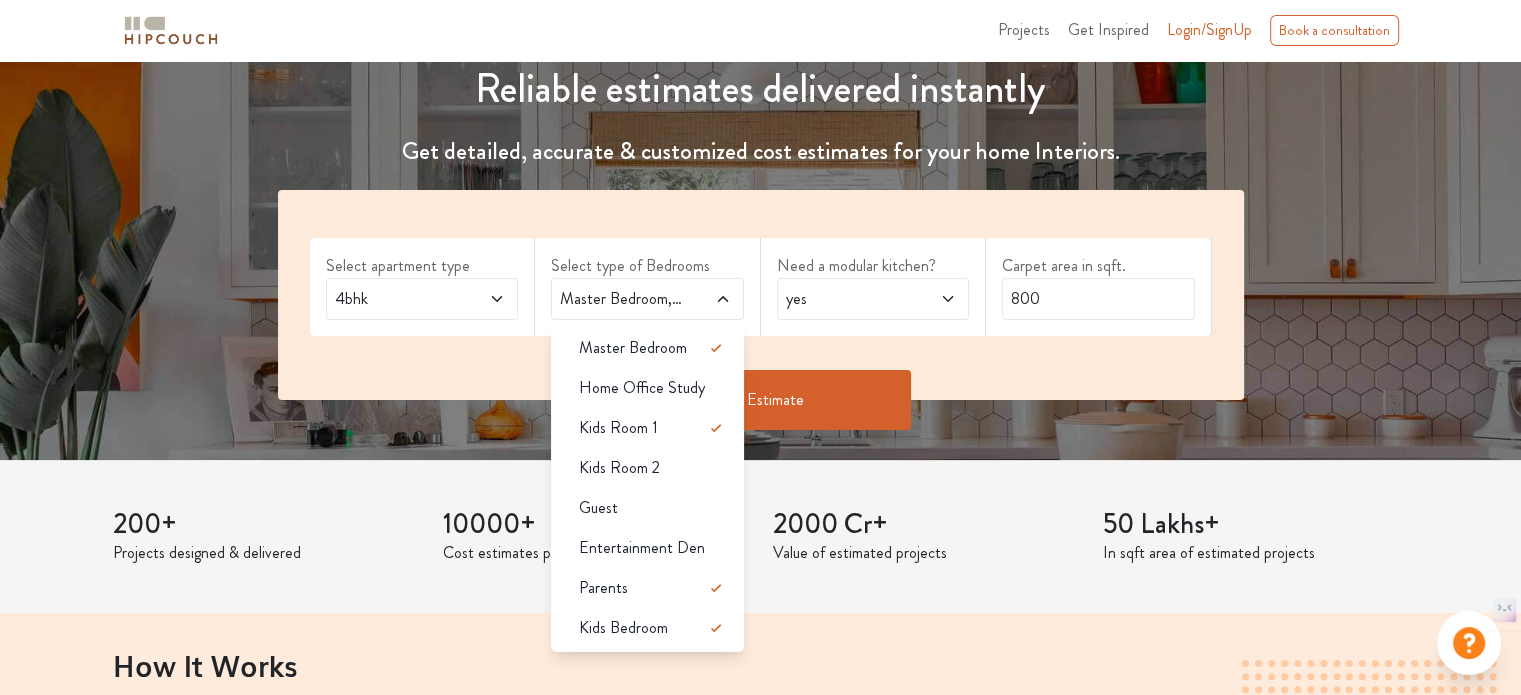 click on "Master Bedroom,Kids Room 1,Parents,Kids Bedroom" at bounding box center (422, 299) 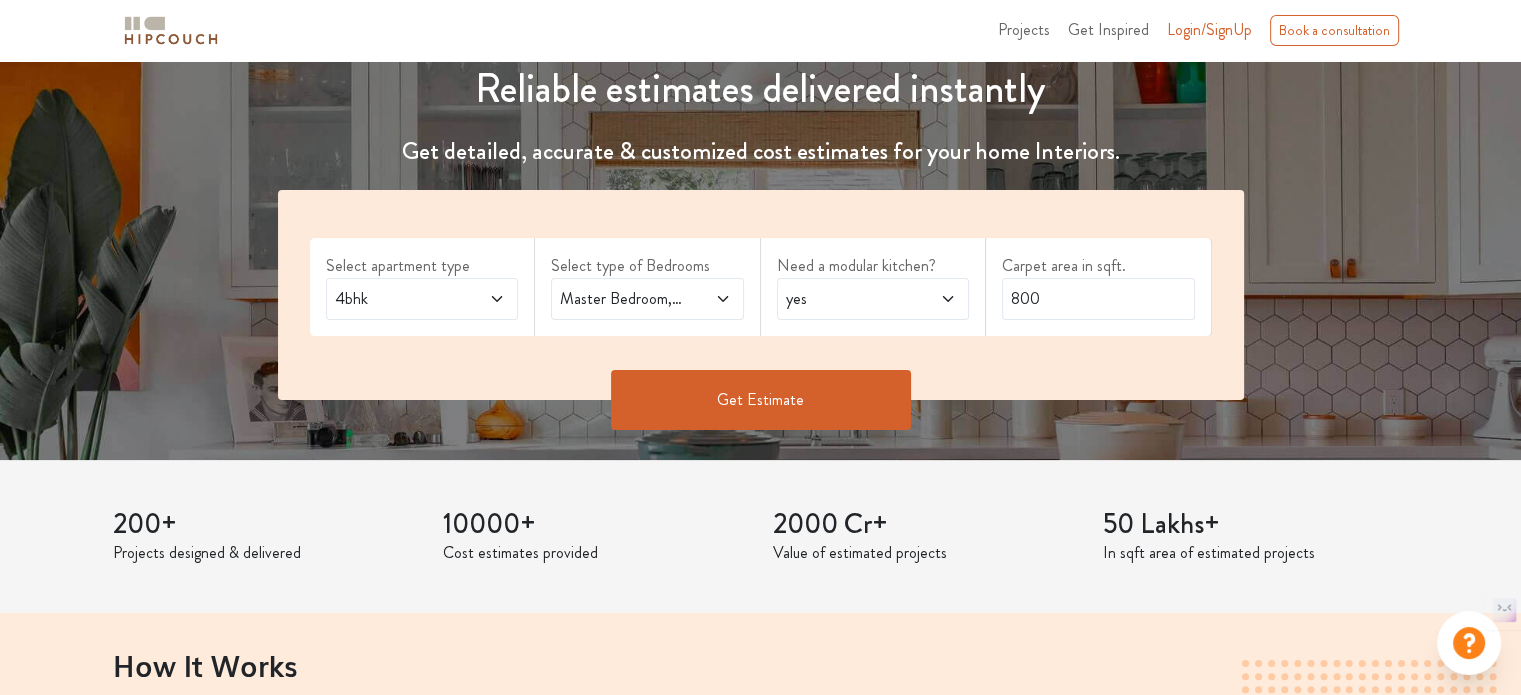 click on "yes" at bounding box center [396, 299] 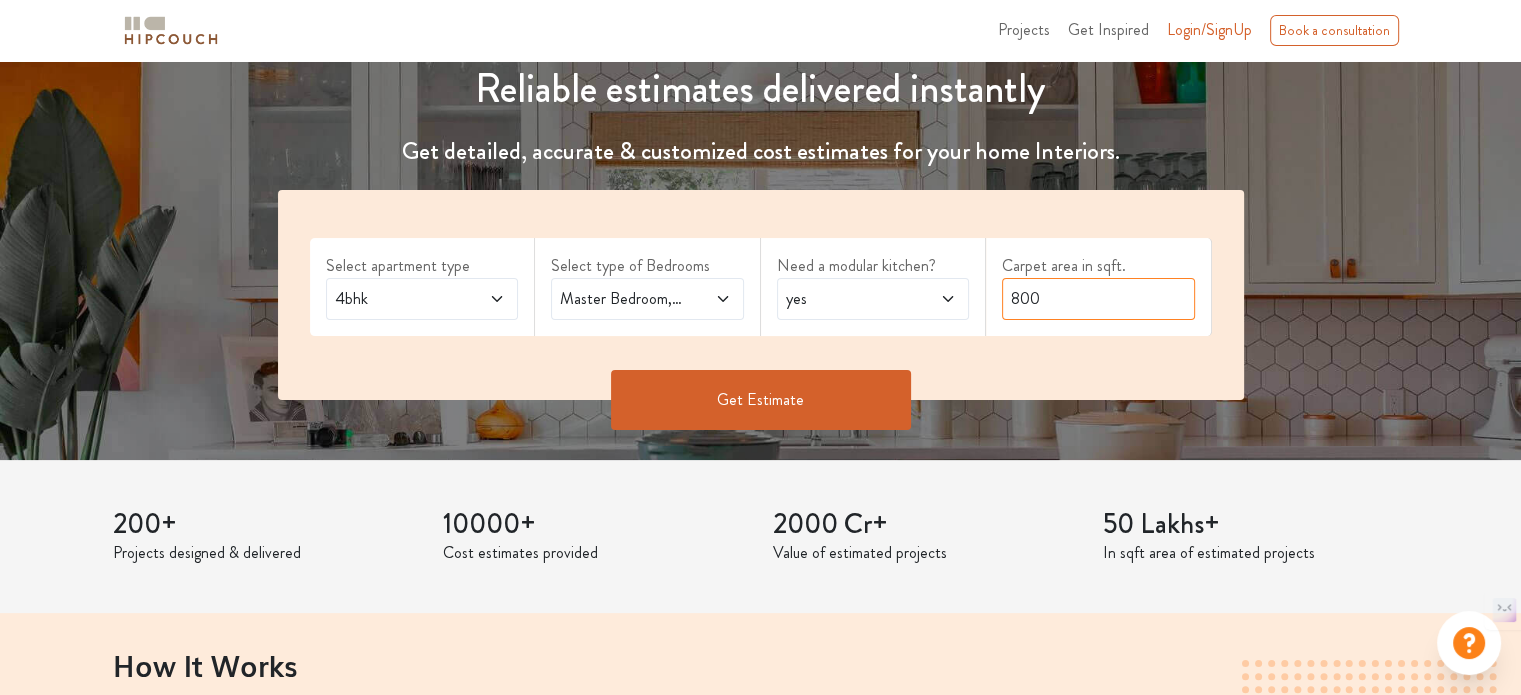 click on "800" at bounding box center [1098, 299] 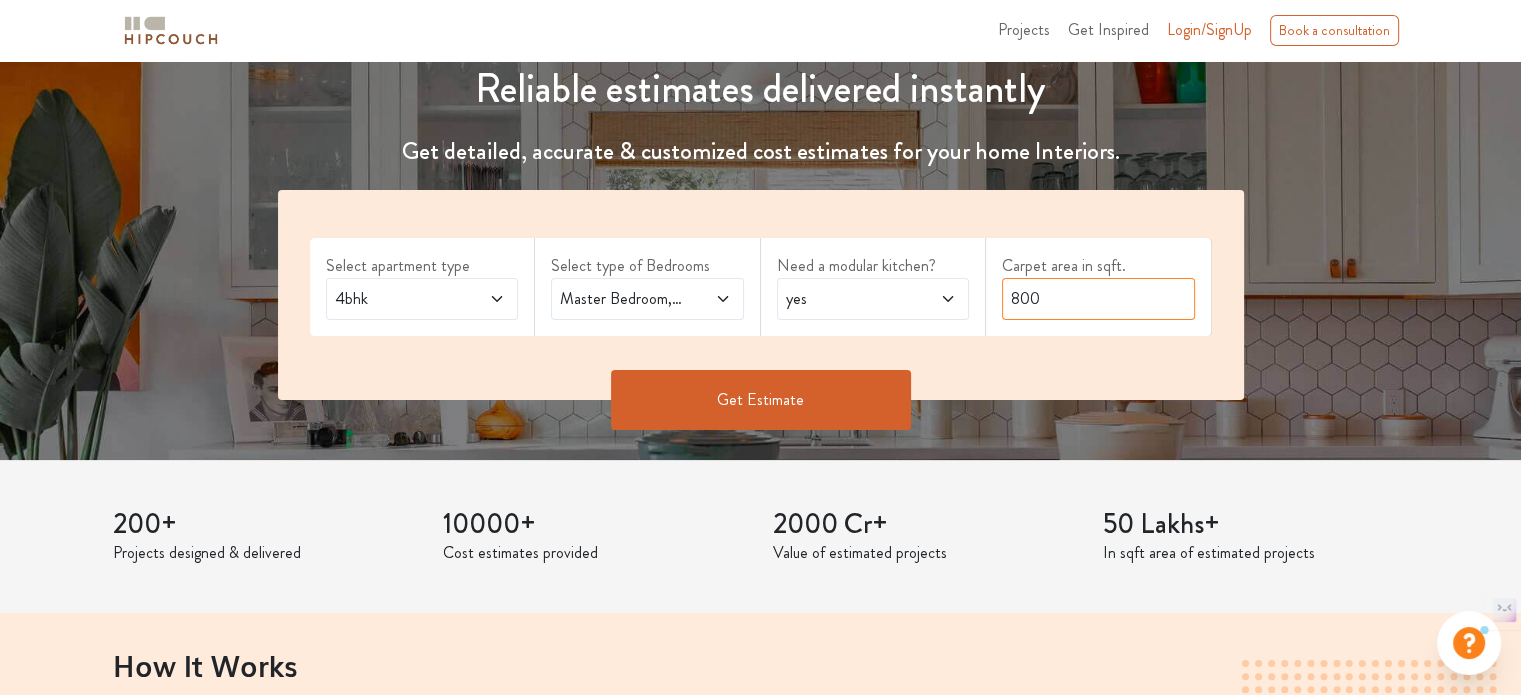 drag, startPoint x: 1044, startPoint y: 298, endPoint x: 924, endPoint y: 312, distance: 120.8139 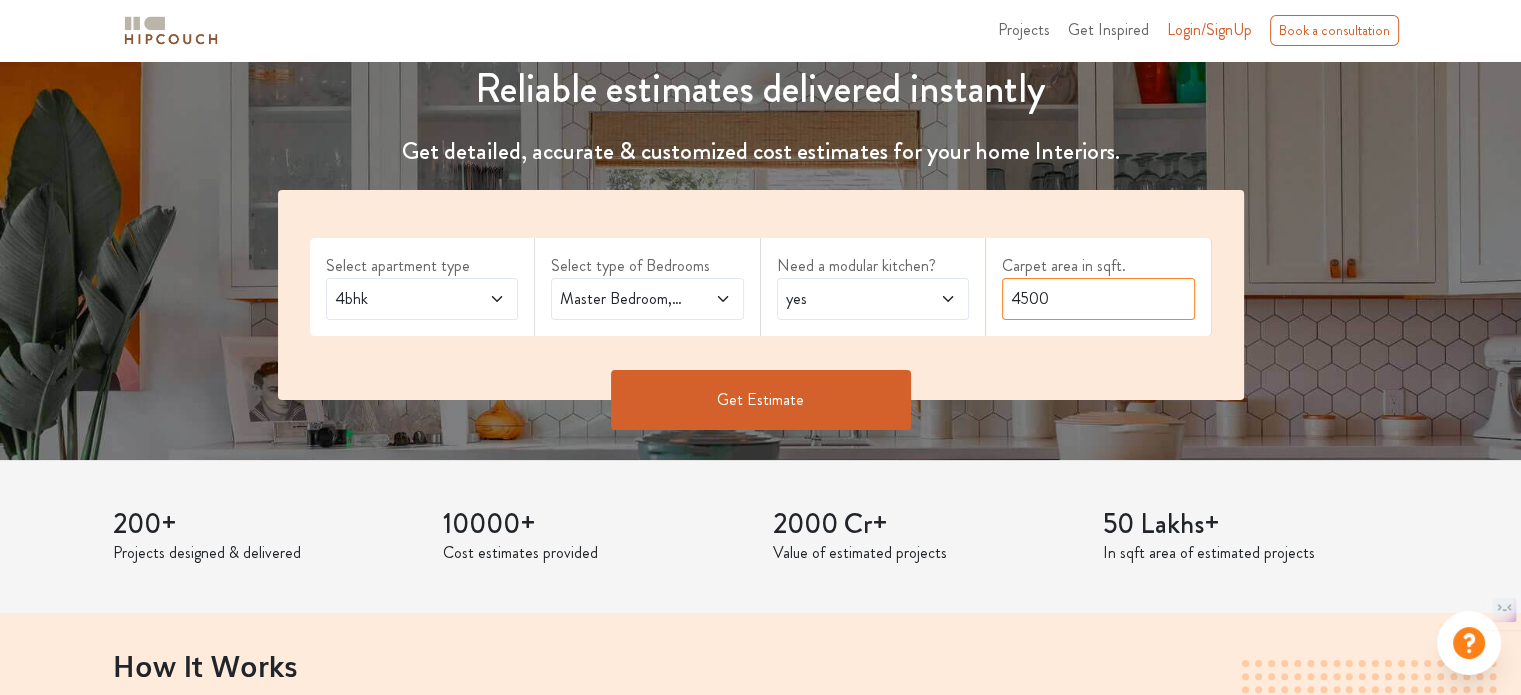 type on "4500" 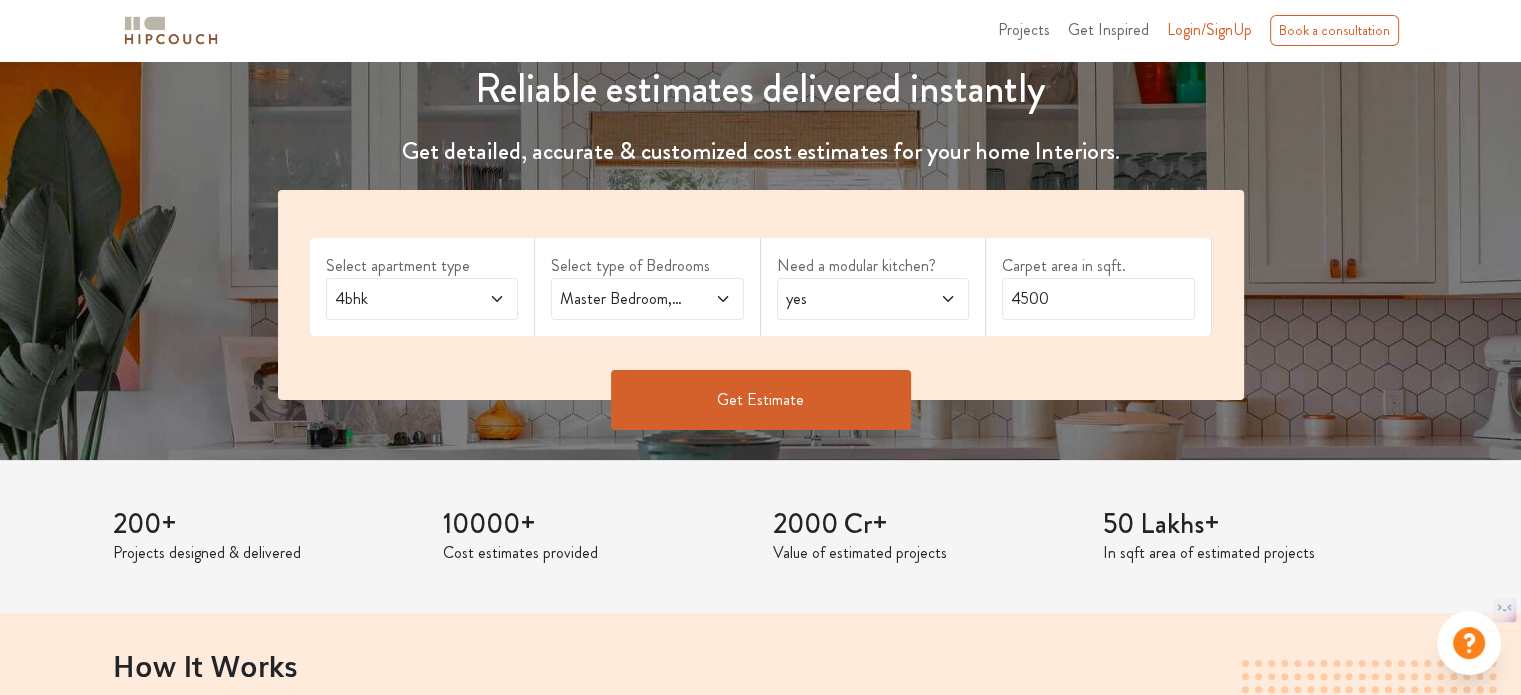 click on "Get Estimate" at bounding box center (761, 400) 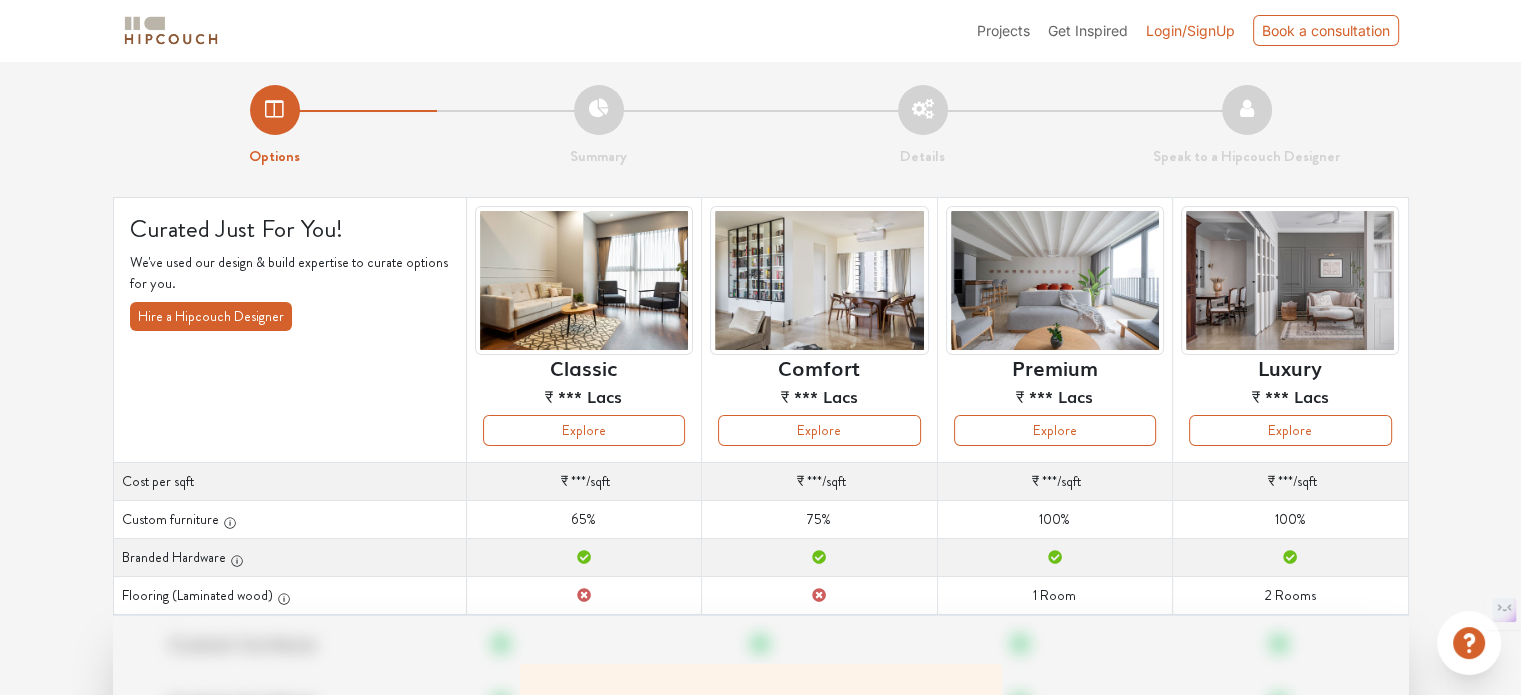 scroll, scrollTop: 288, scrollLeft: 0, axis: vertical 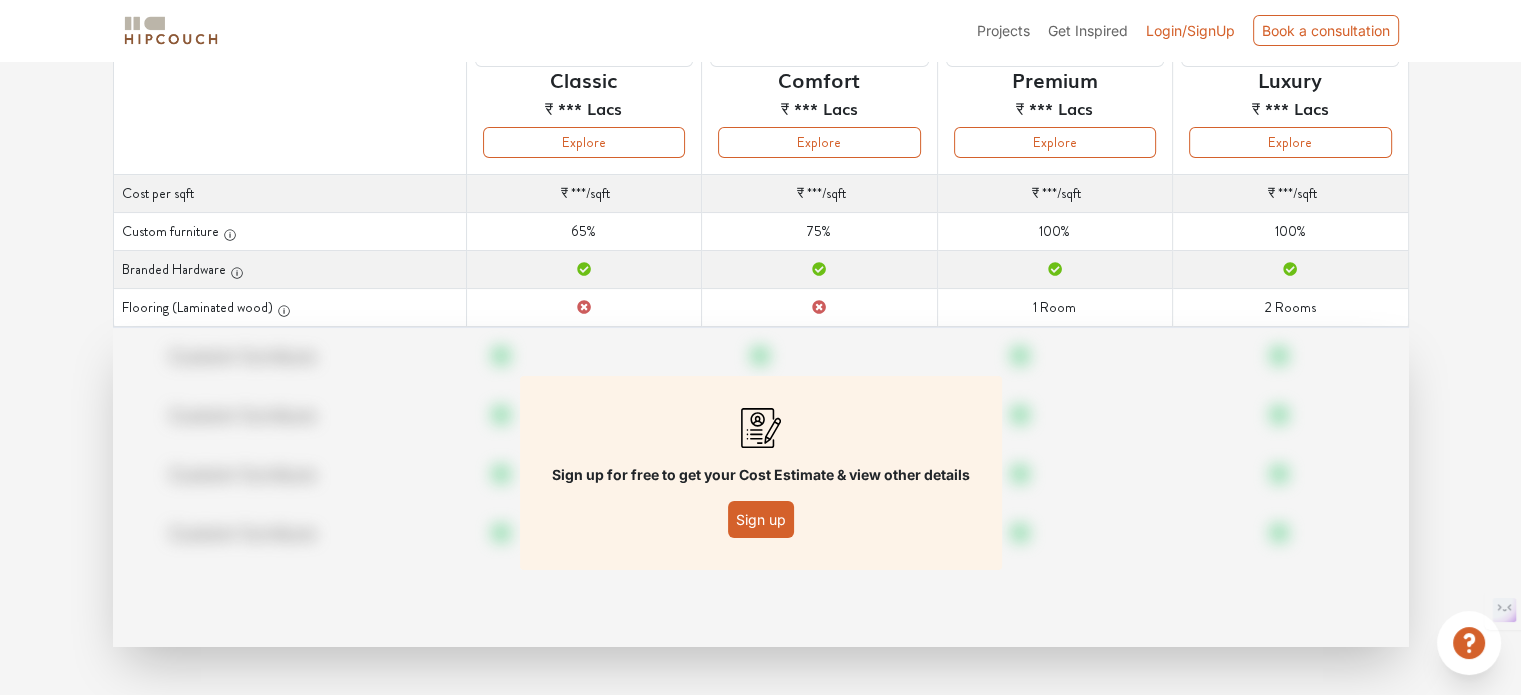 click on "Sign up" at bounding box center [761, 519] 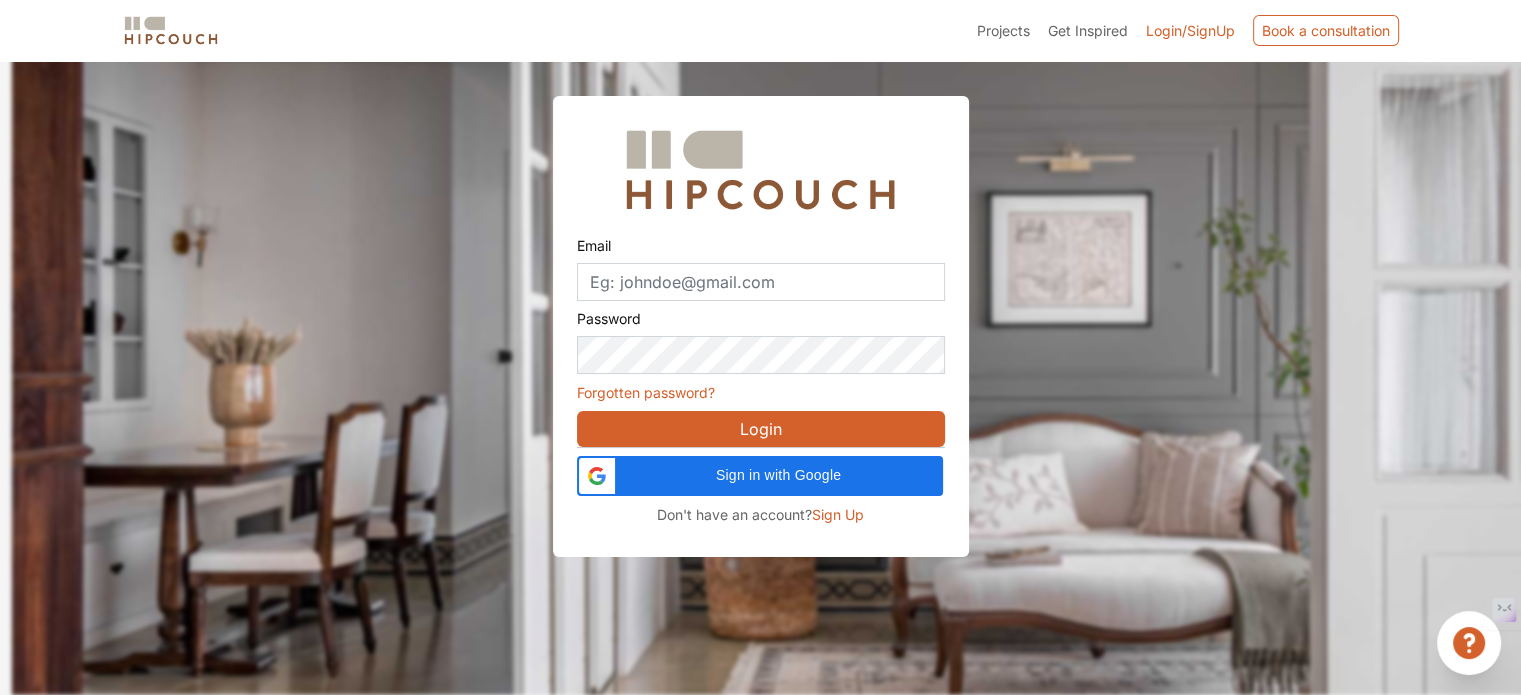 scroll, scrollTop: 60, scrollLeft: 0, axis: vertical 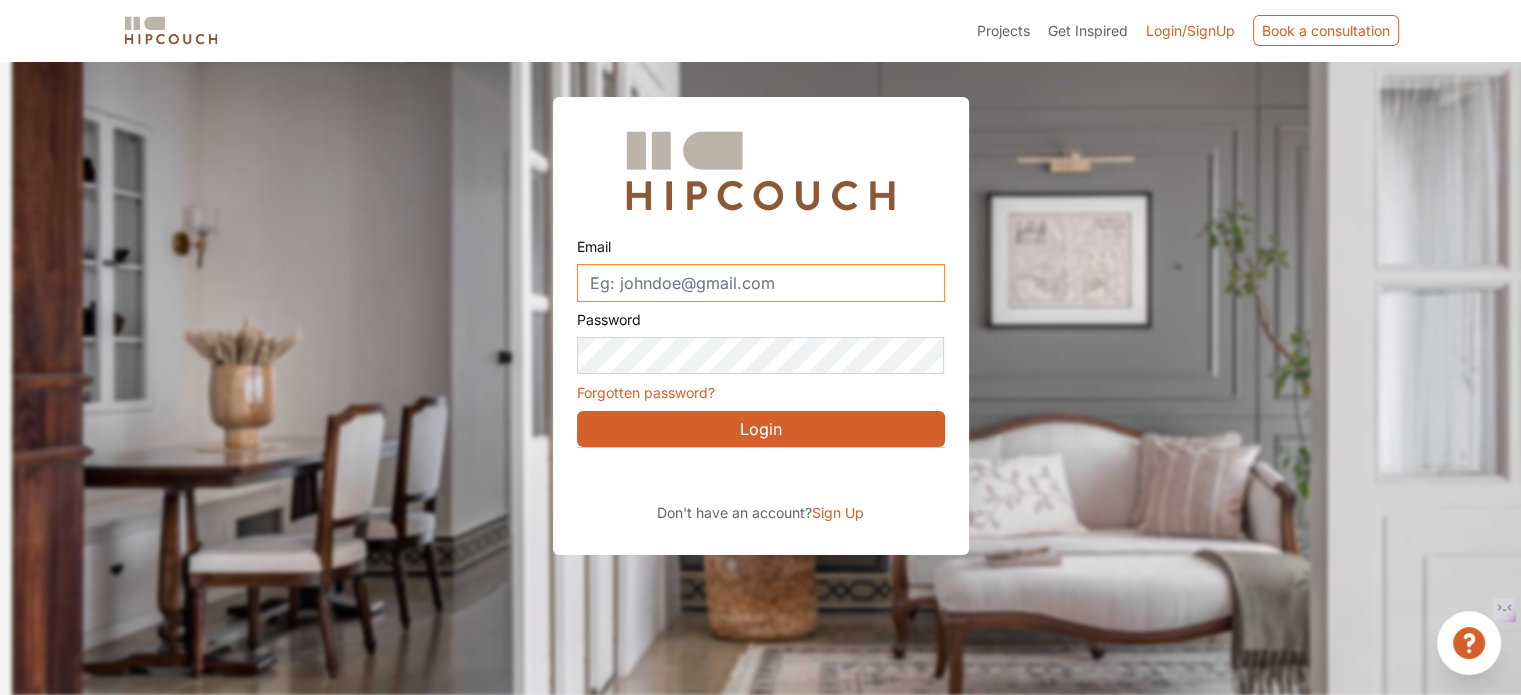 click on "Email" at bounding box center [761, 283] 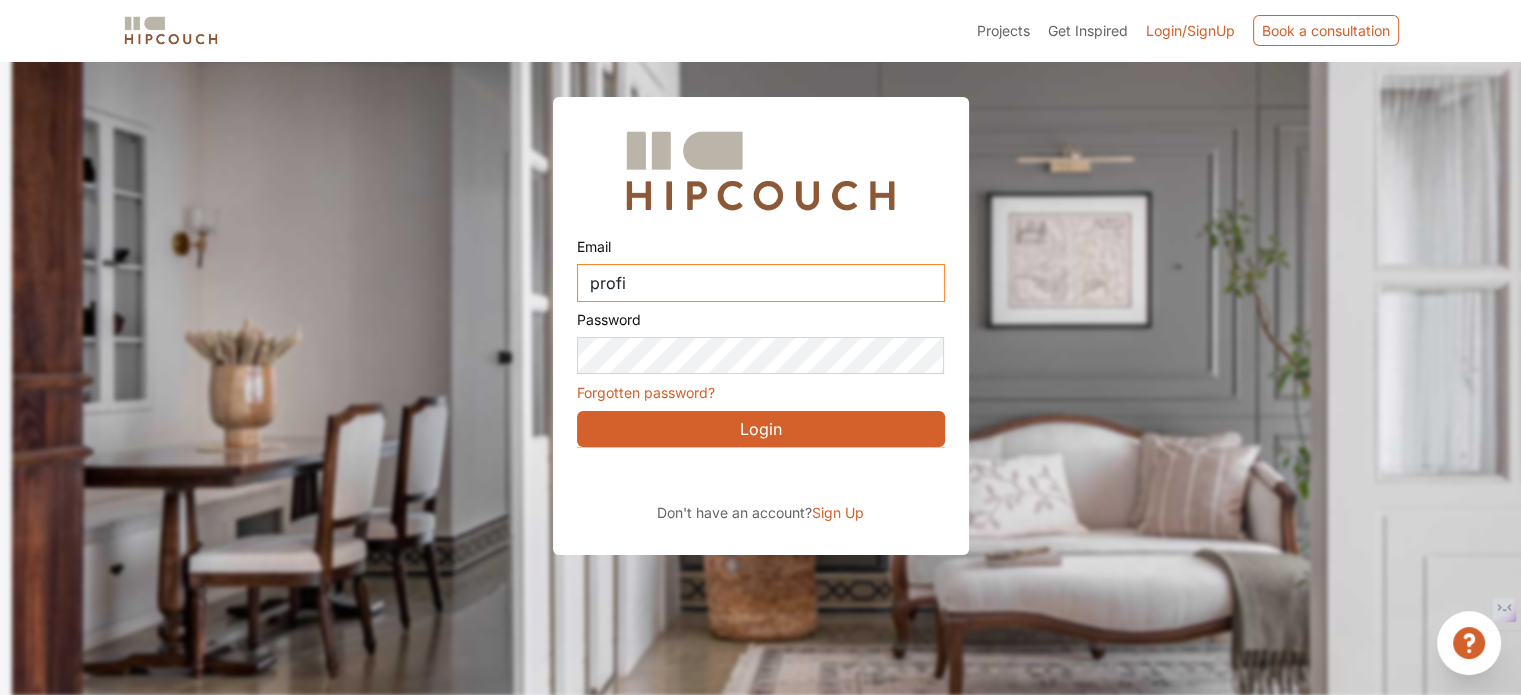 type on "profitableinteriors7@gmail.com" 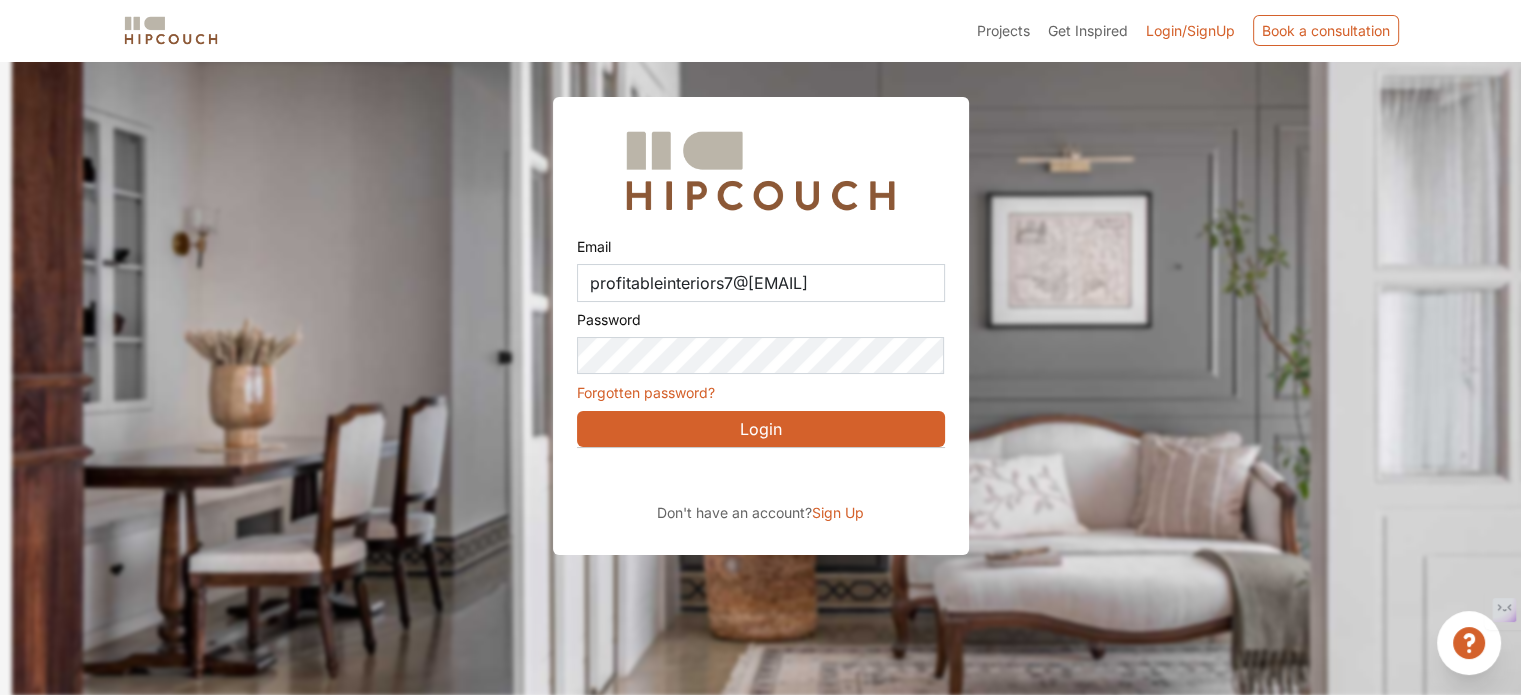 click on "Sign Up" at bounding box center [838, 512] 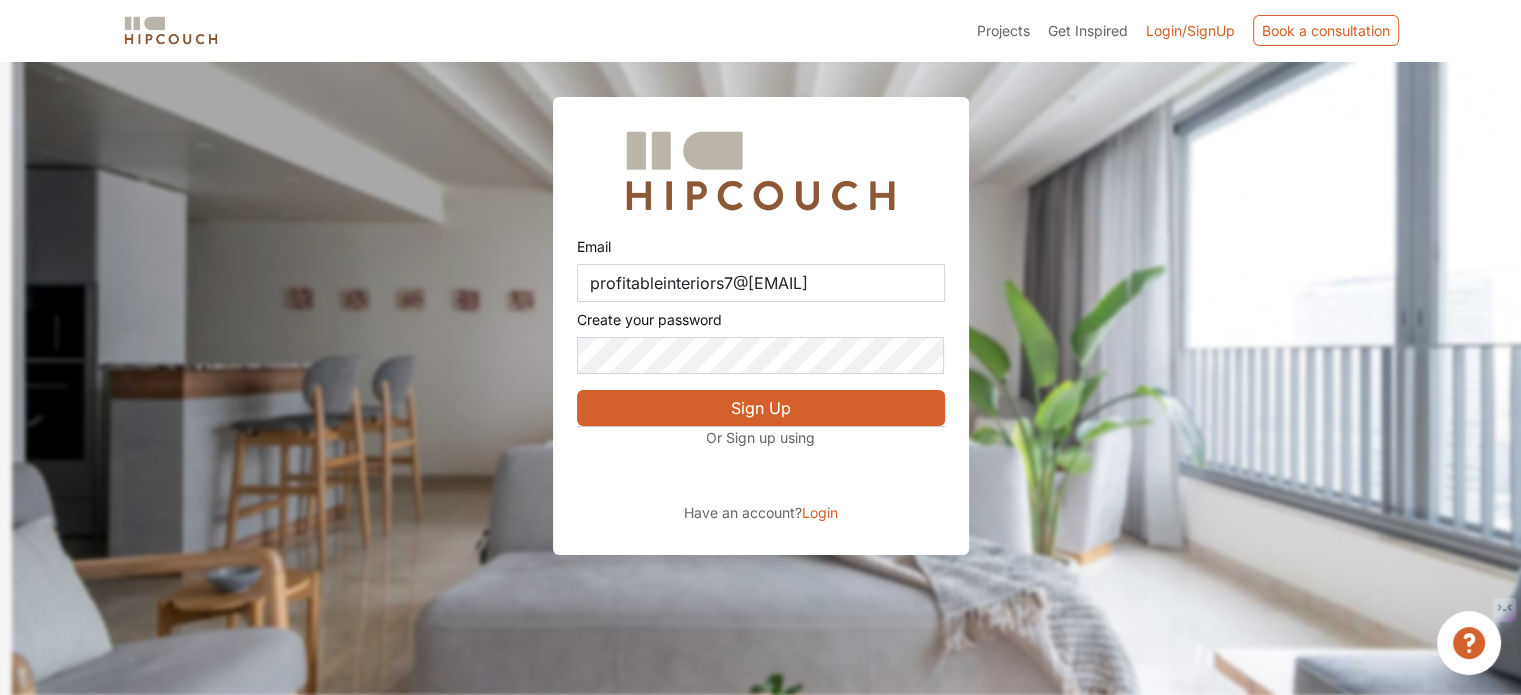 click on "Sign Up" at bounding box center (761, 408) 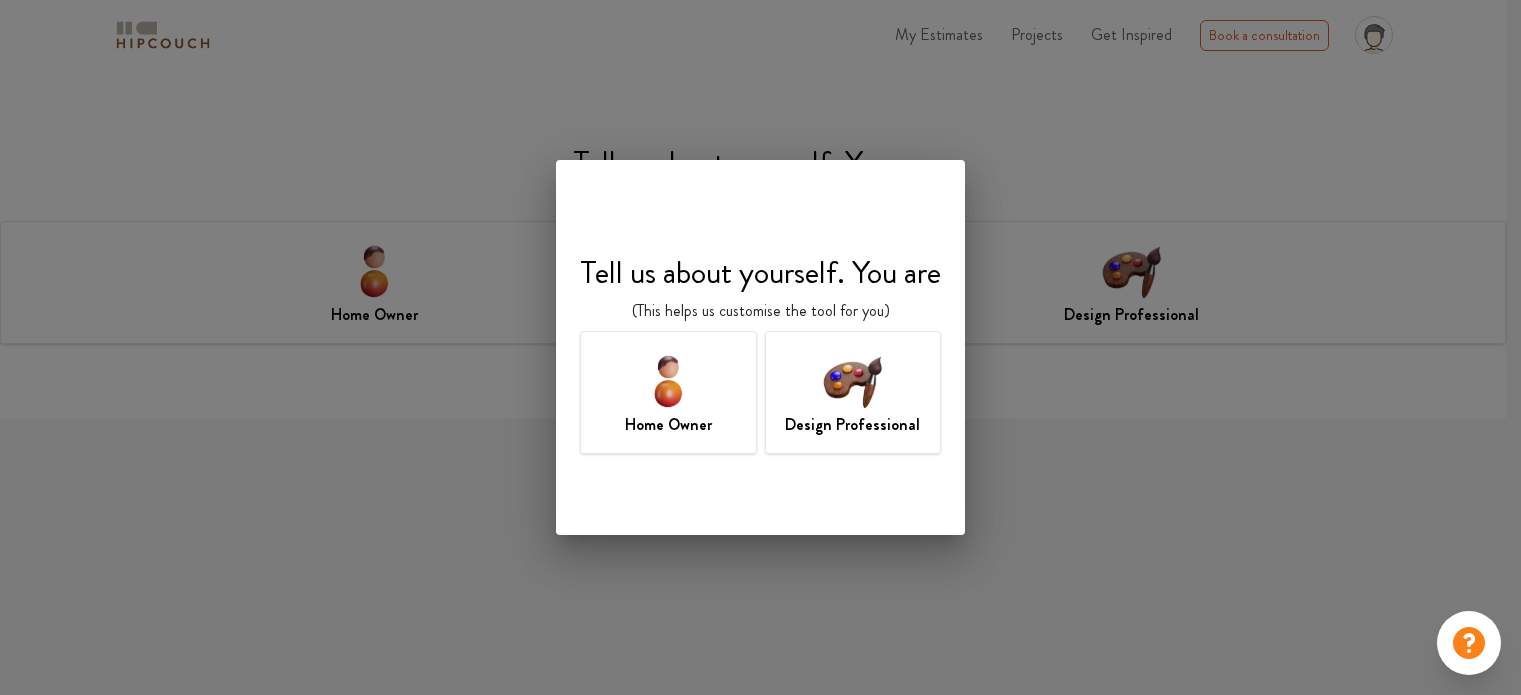 scroll, scrollTop: 0, scrollLeft: 0, axis: both 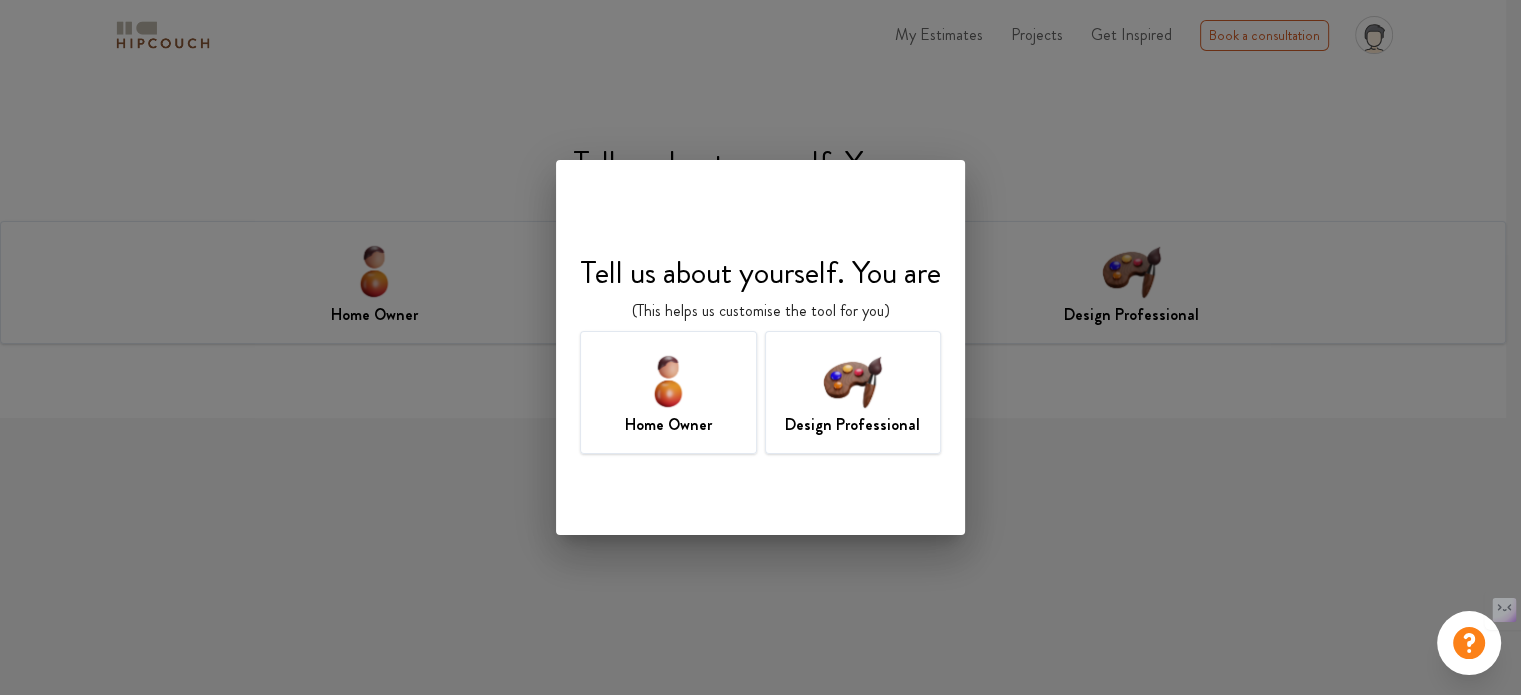click on "Design Professional" at bounding box center (853, 392) 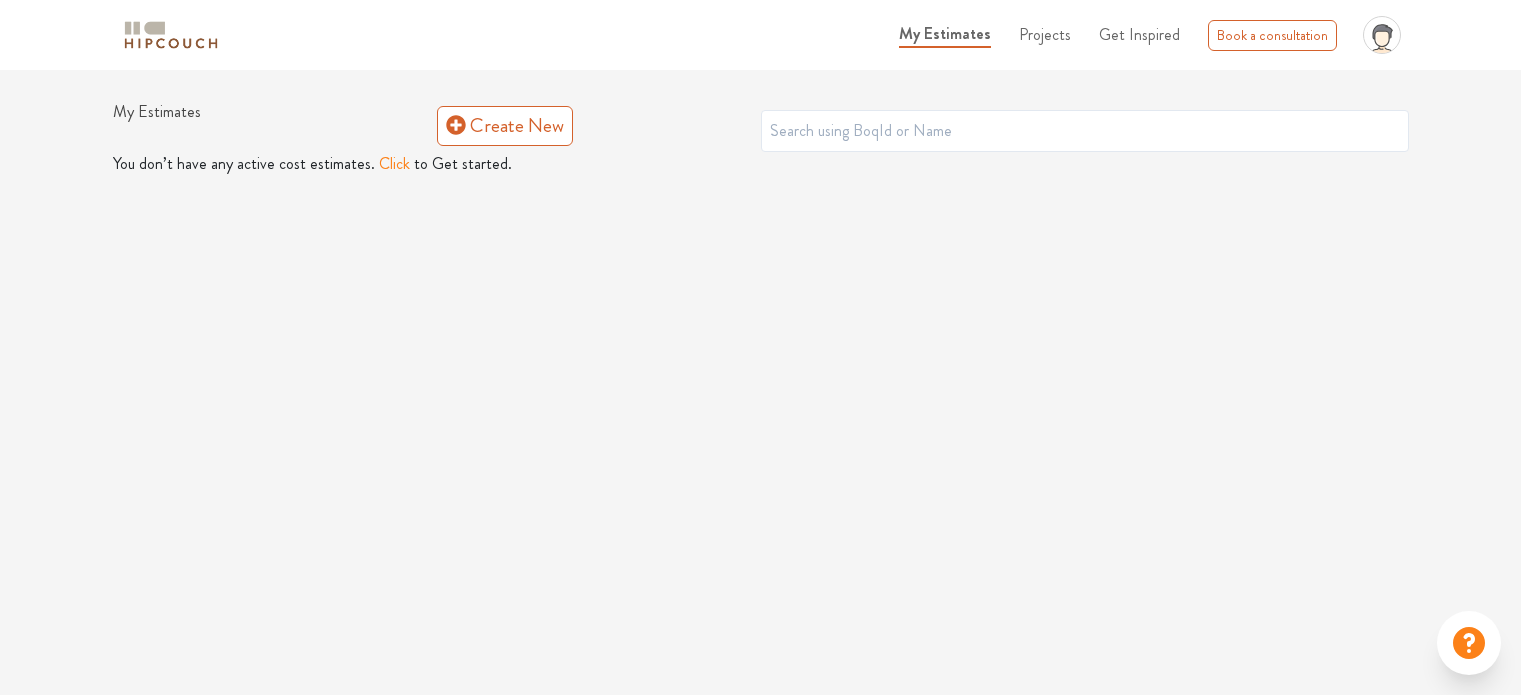 scroll, scrollTop: 0, scrollLeft: 0, axis: both 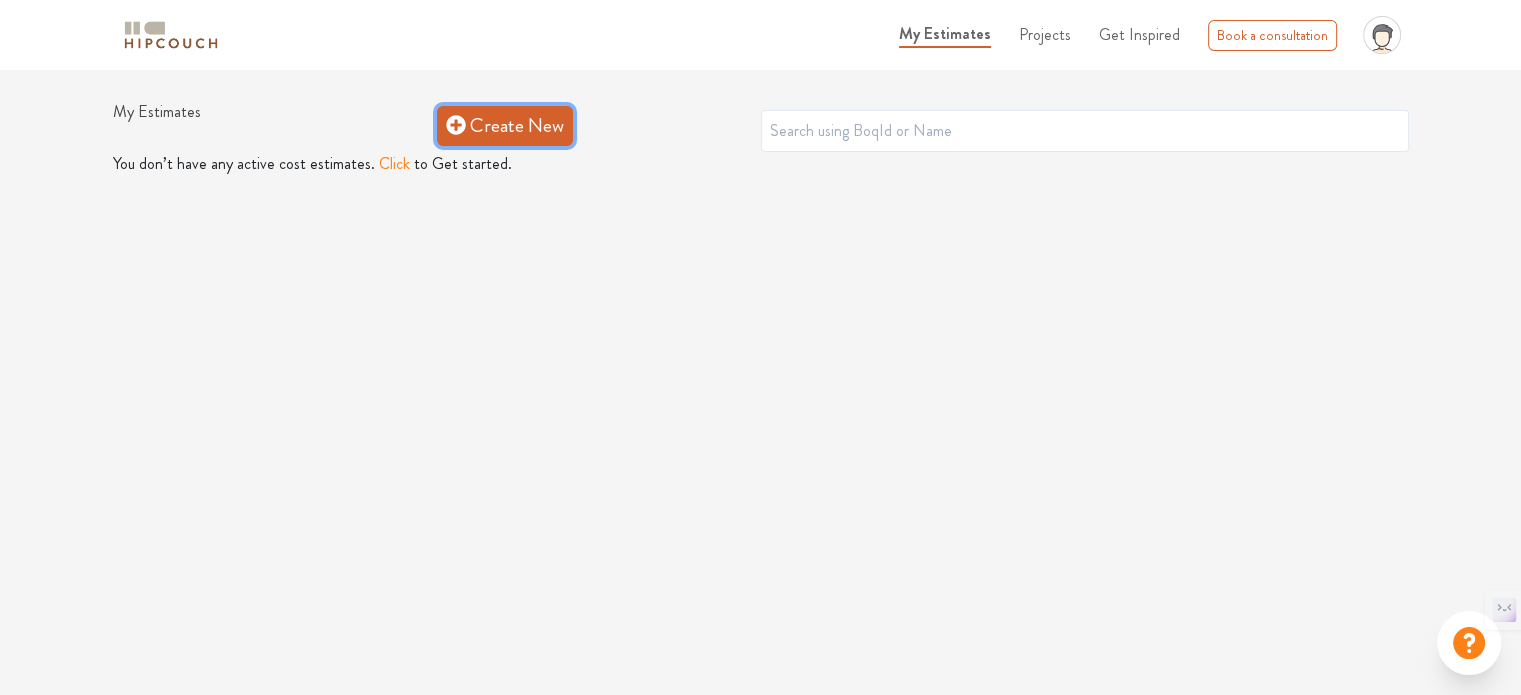 click on "Create New" at bounding box center [505, 126] 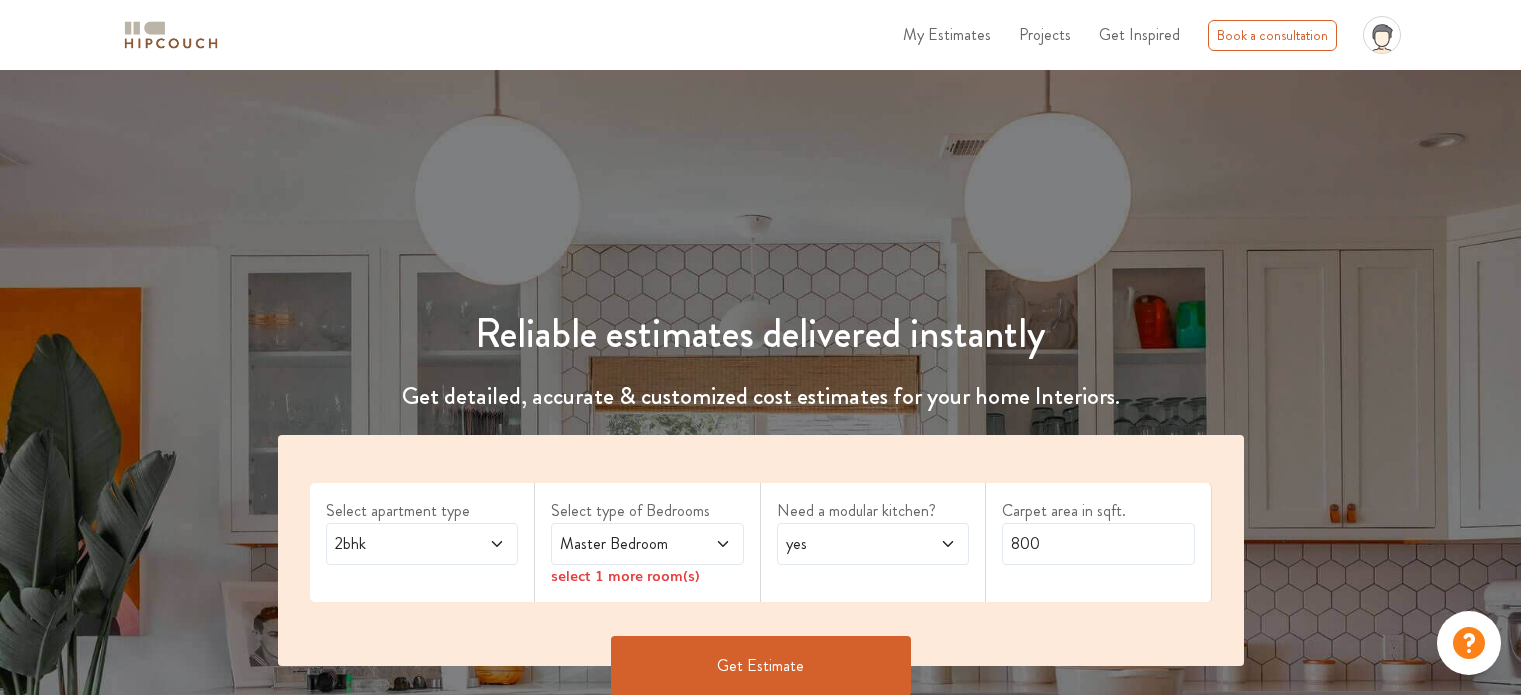 scroll, scrollTop: 0, scrollLeft: 0, axis: both 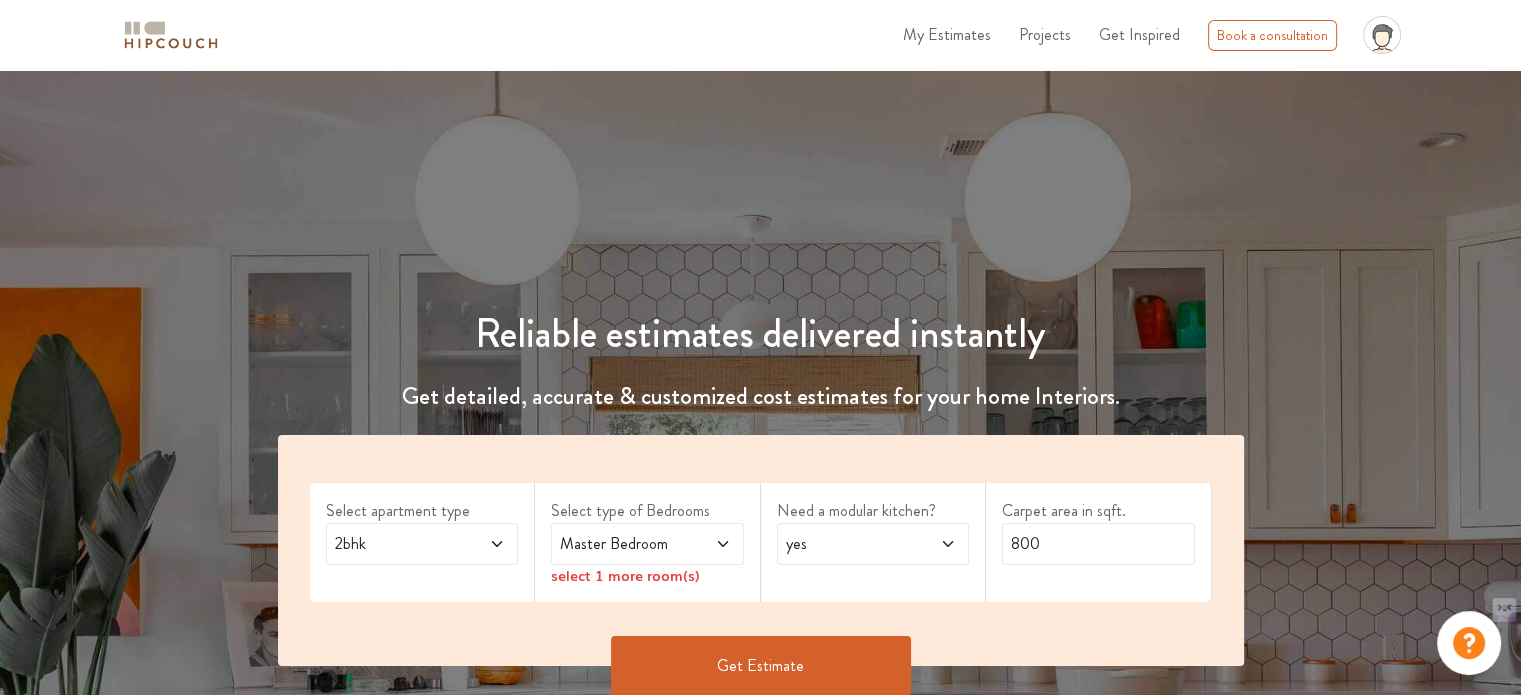 click on "2bhk" at bounding box center [422, 544] 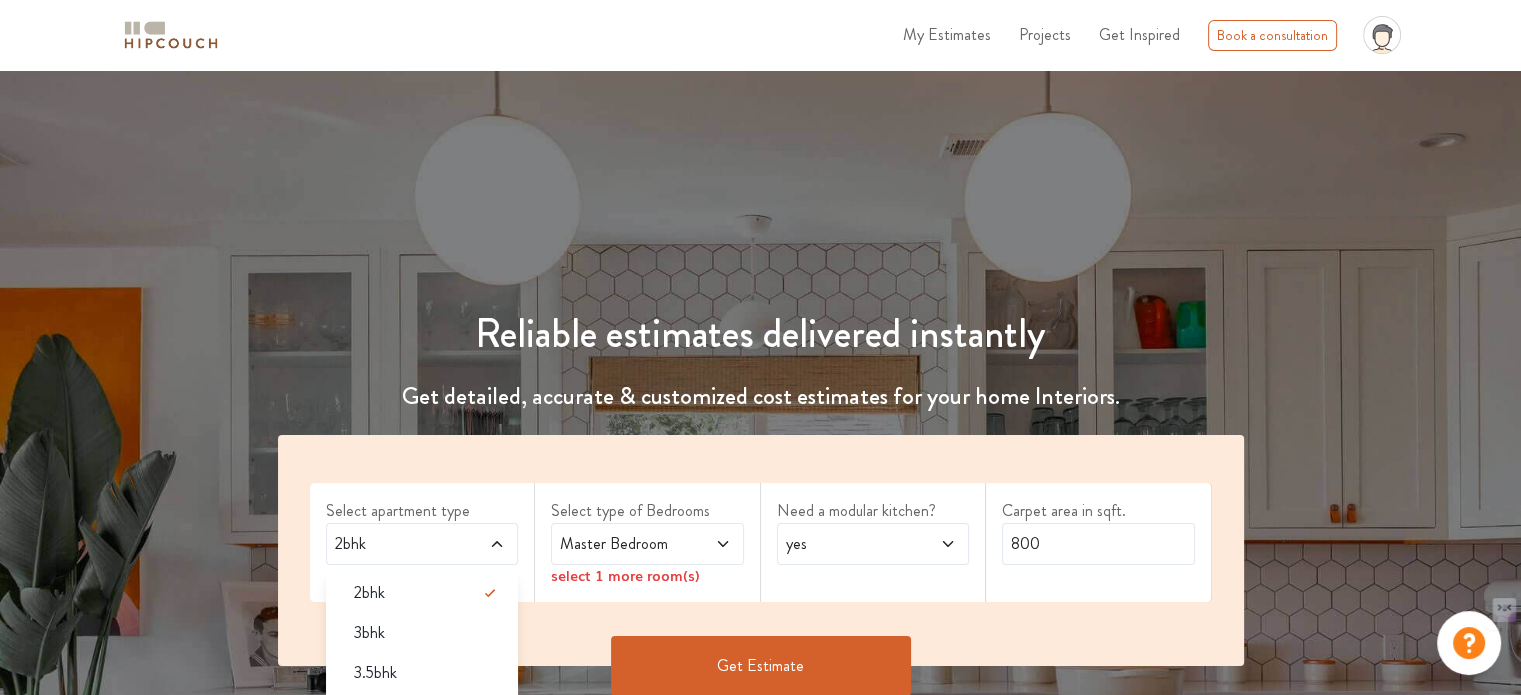 scroll, scrollTop: 190, scrollLeft: 0, axis: vertical 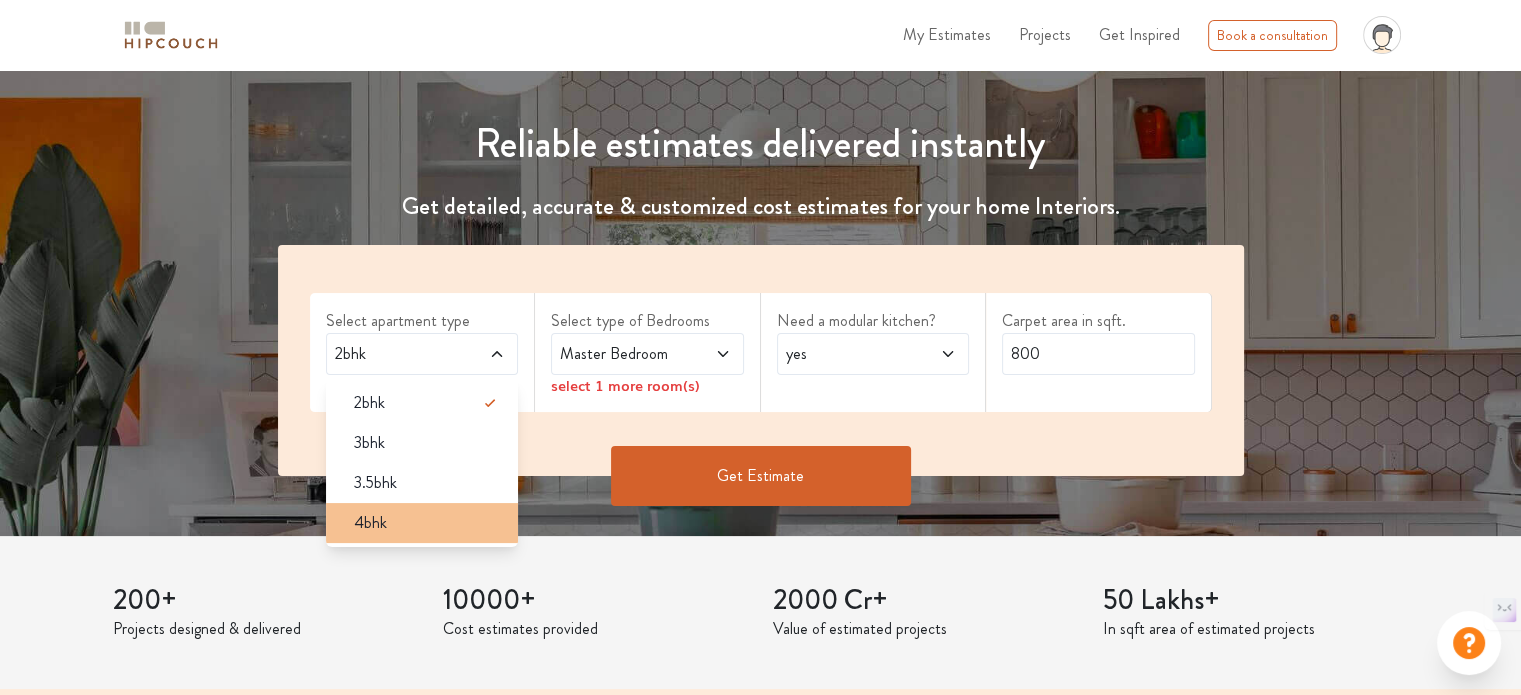 click on "4bhk" at bounding box center [428, 403] 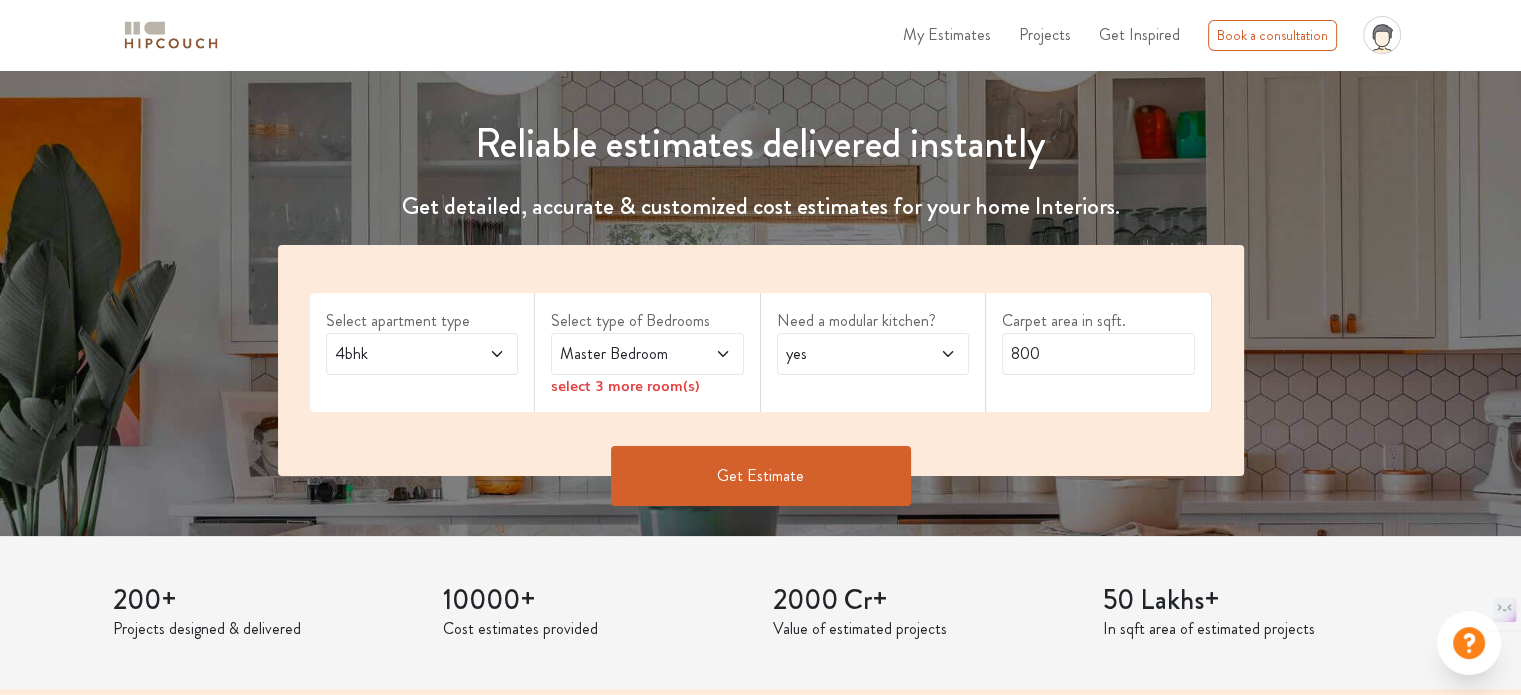 click on "Master Bedroom" at bounding box center (422, 354) 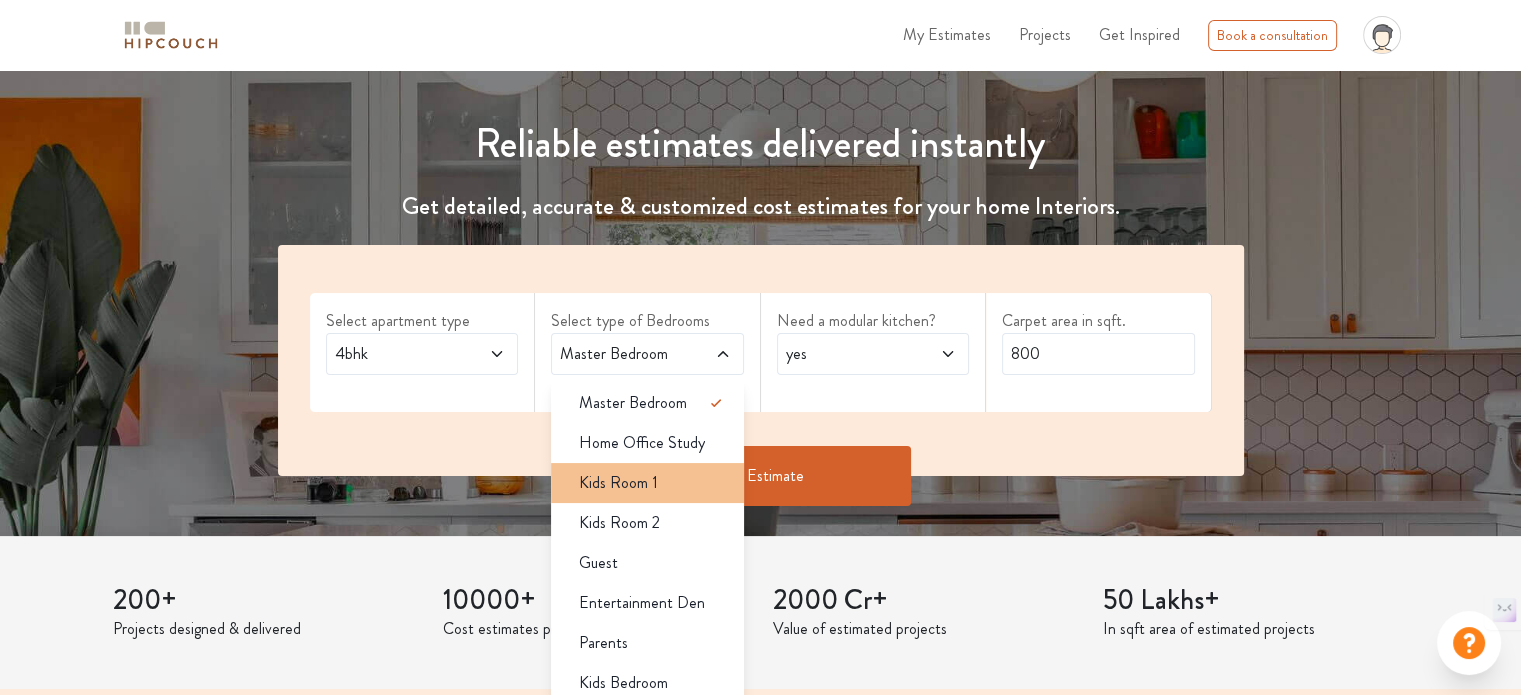 click on "Kids Room 1" at bounding box center [633, 403] 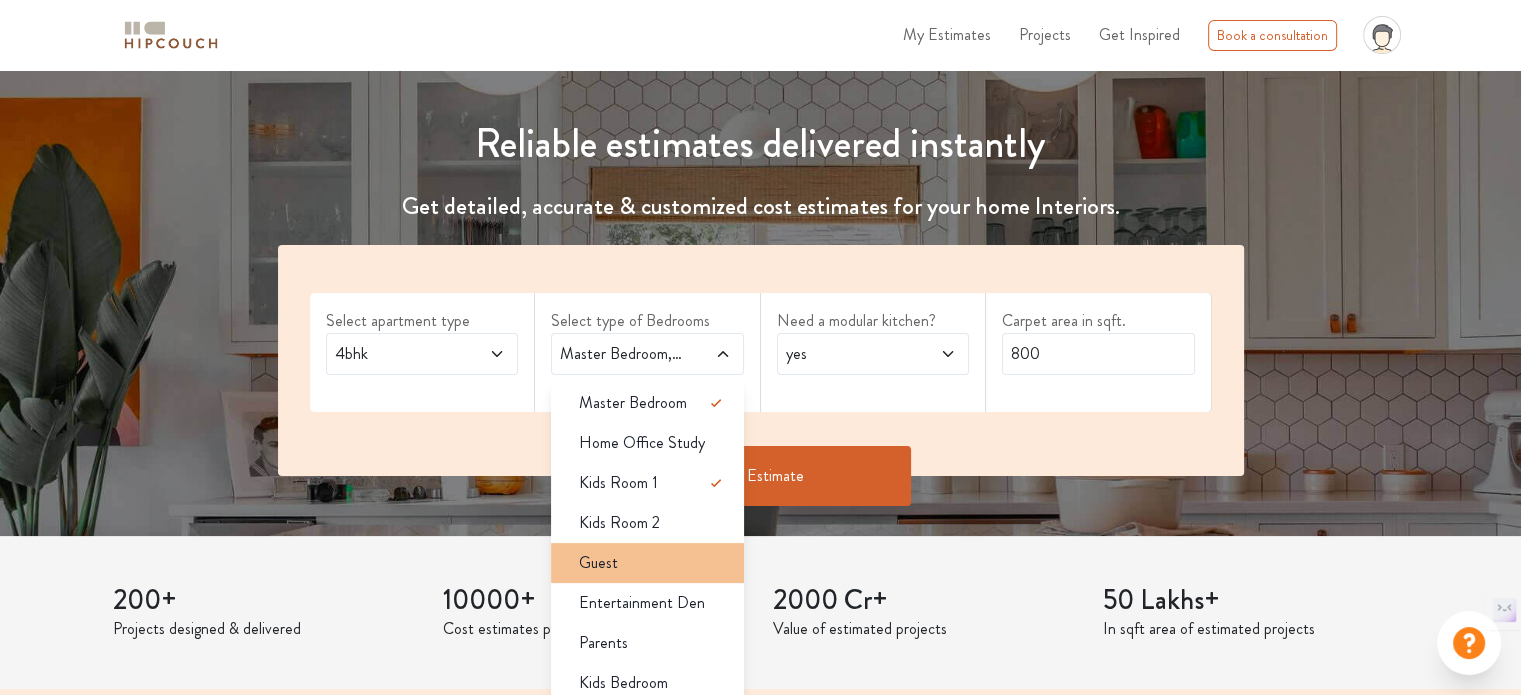 click on "Guest" at bounding box center [653, 403] 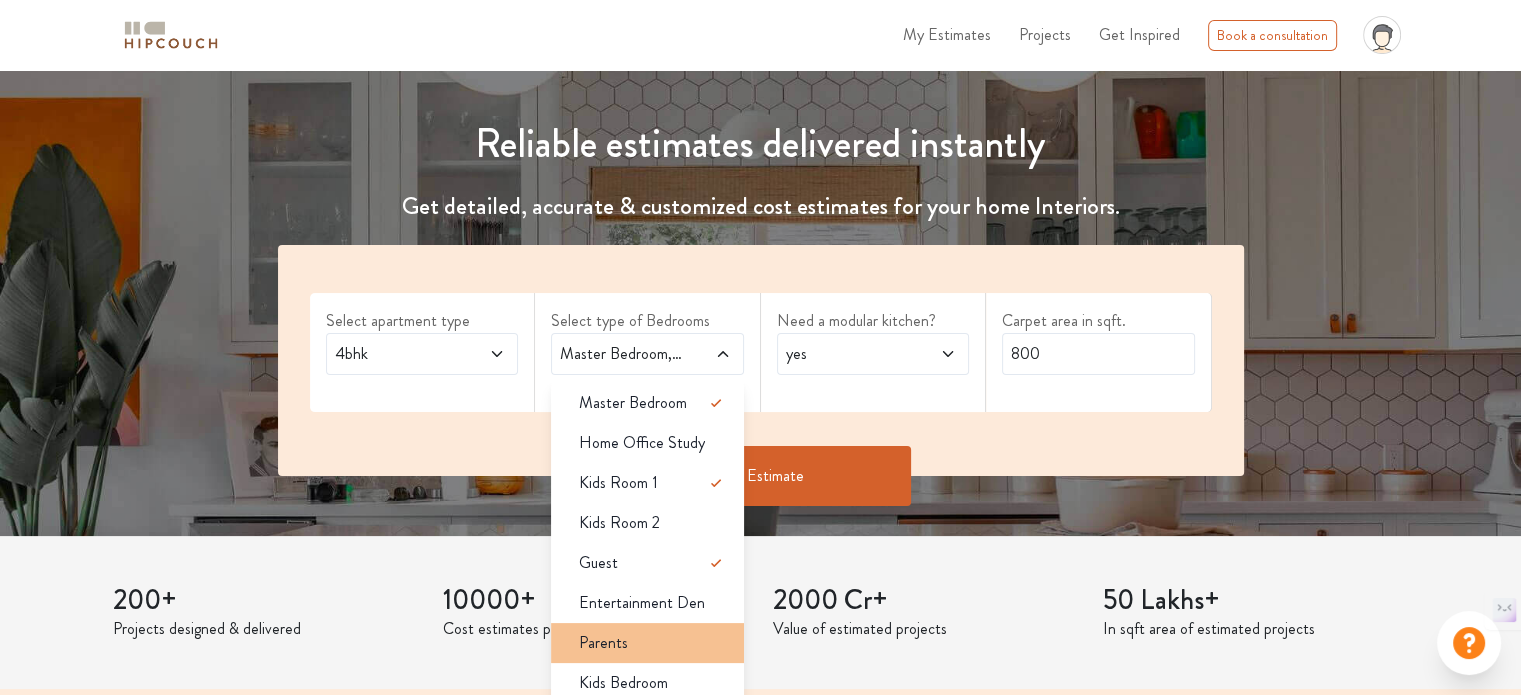 click on "Parents" at bounding box center [633, 403] 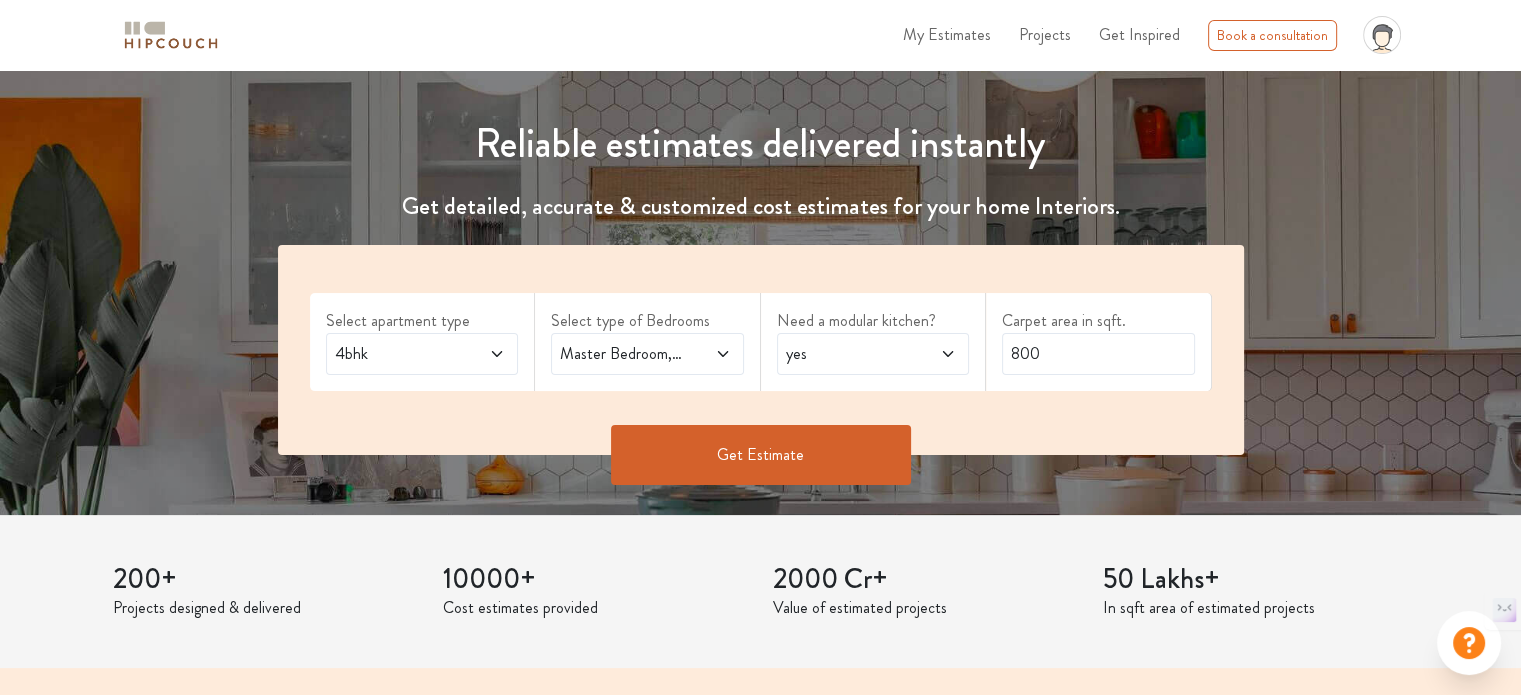 click on "Master Bedroom,Kids Room 1,Guest,Parents" at bounding box center (422, 354) 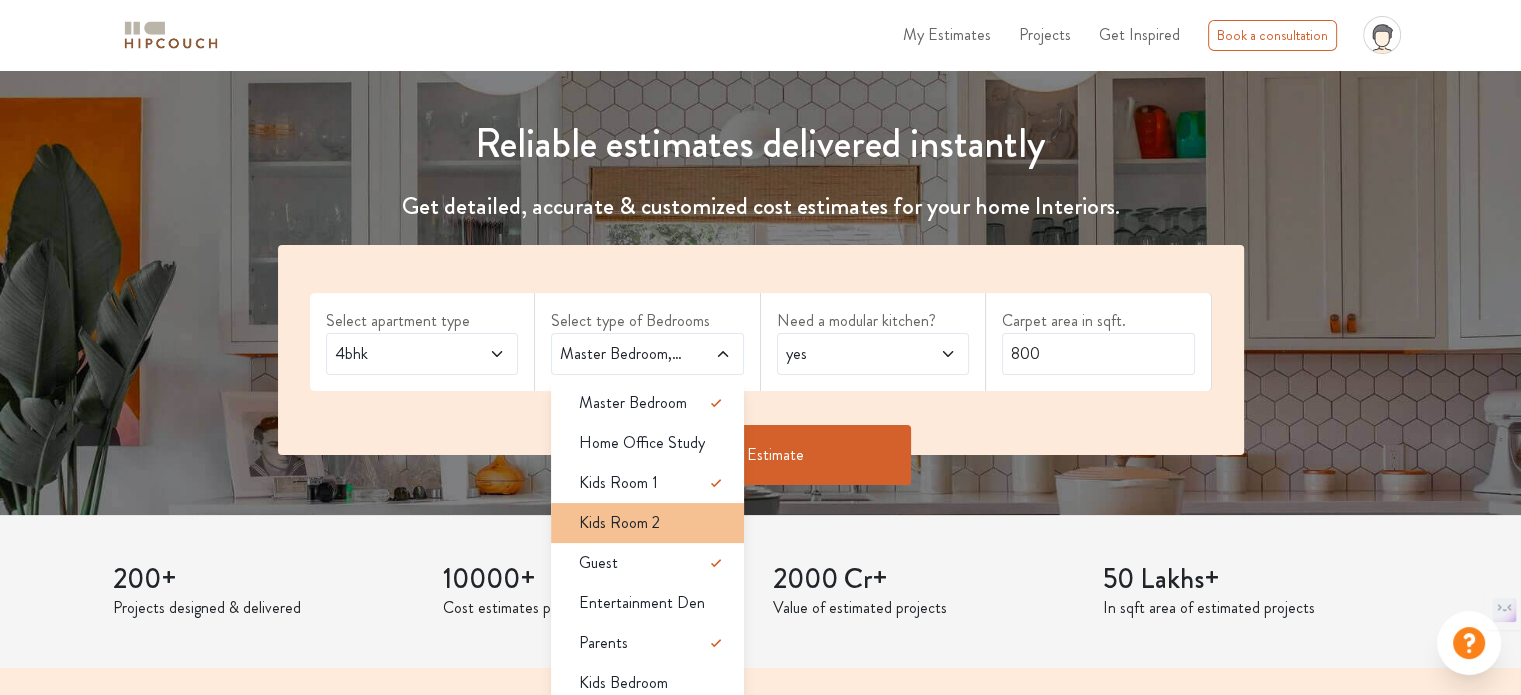scroll, scrollTop: 396, scrollLeft: 0, axis: vertical 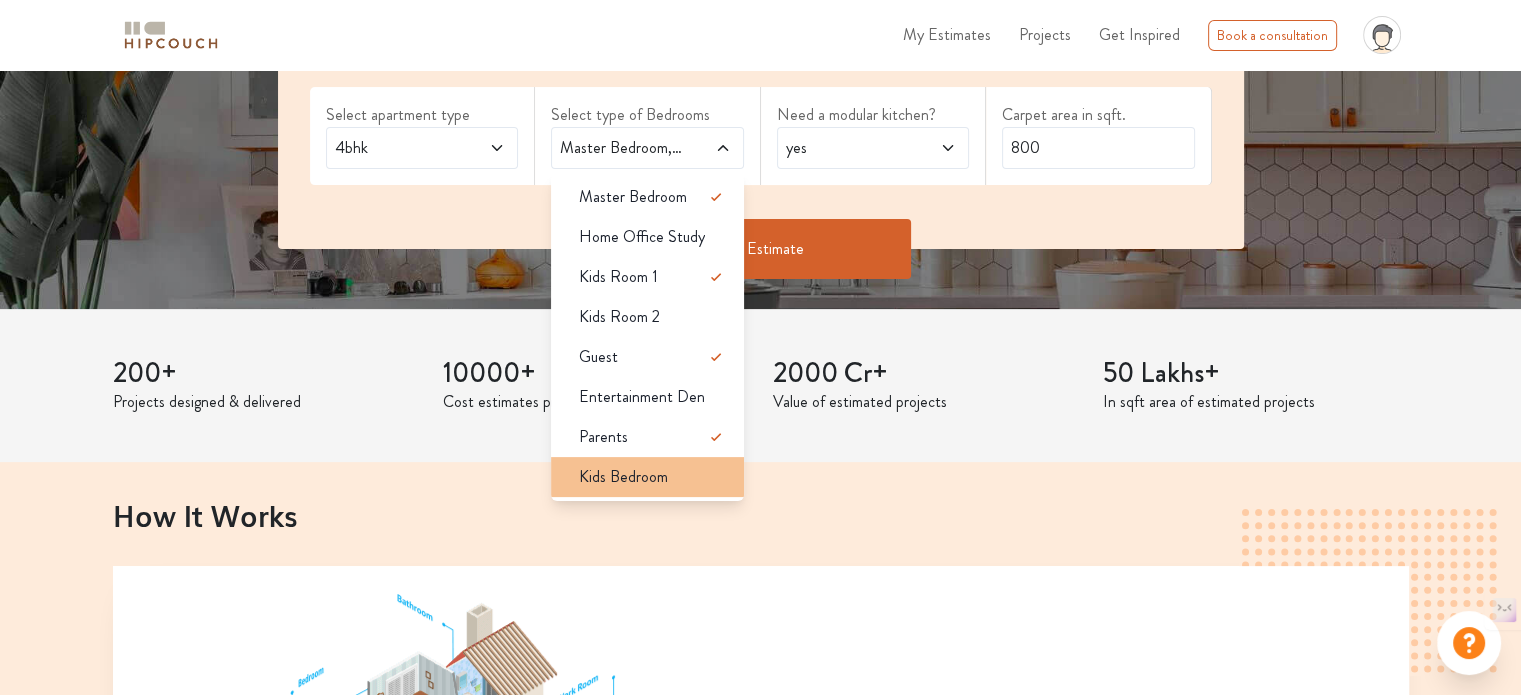click on "Kids Bedroom" at bounding box center [653, 197] 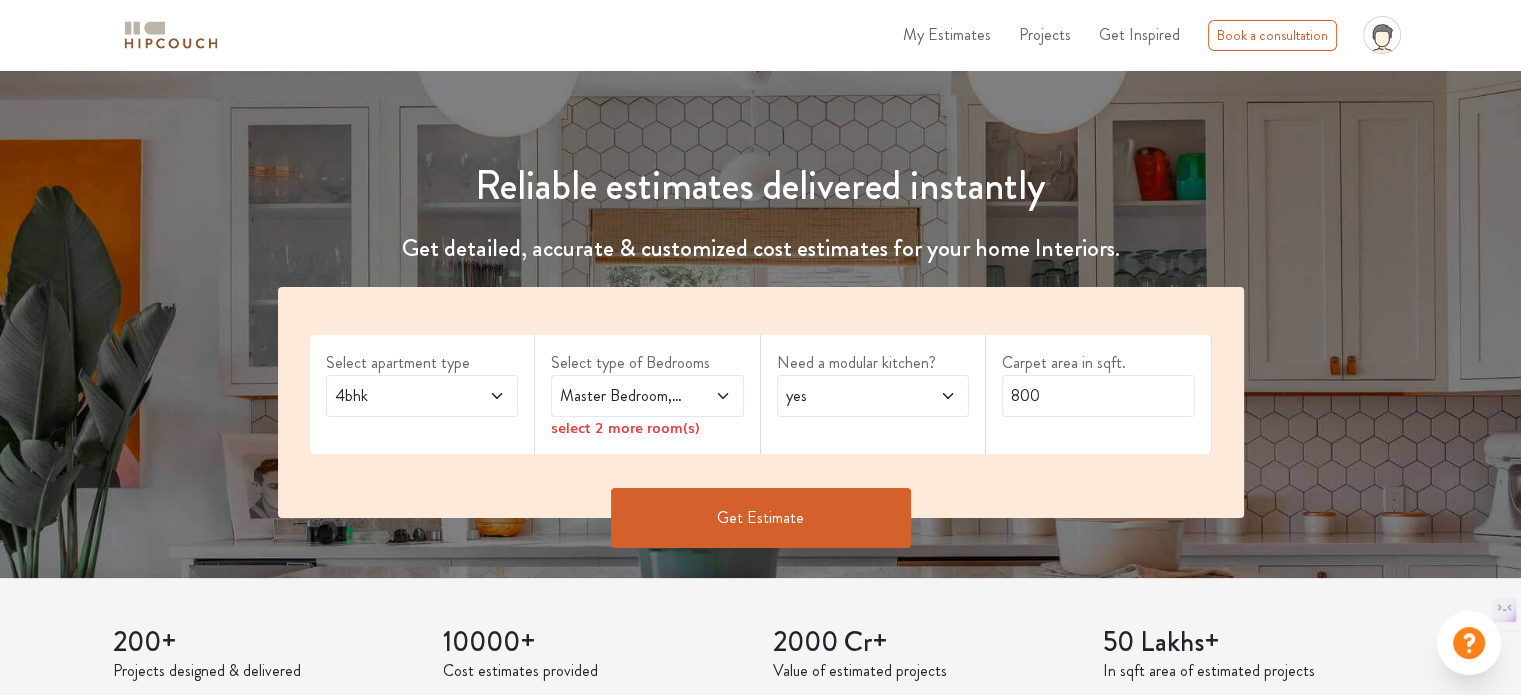 scroll, scrollTop: 148, scrollLeft: 0, axis: vertical 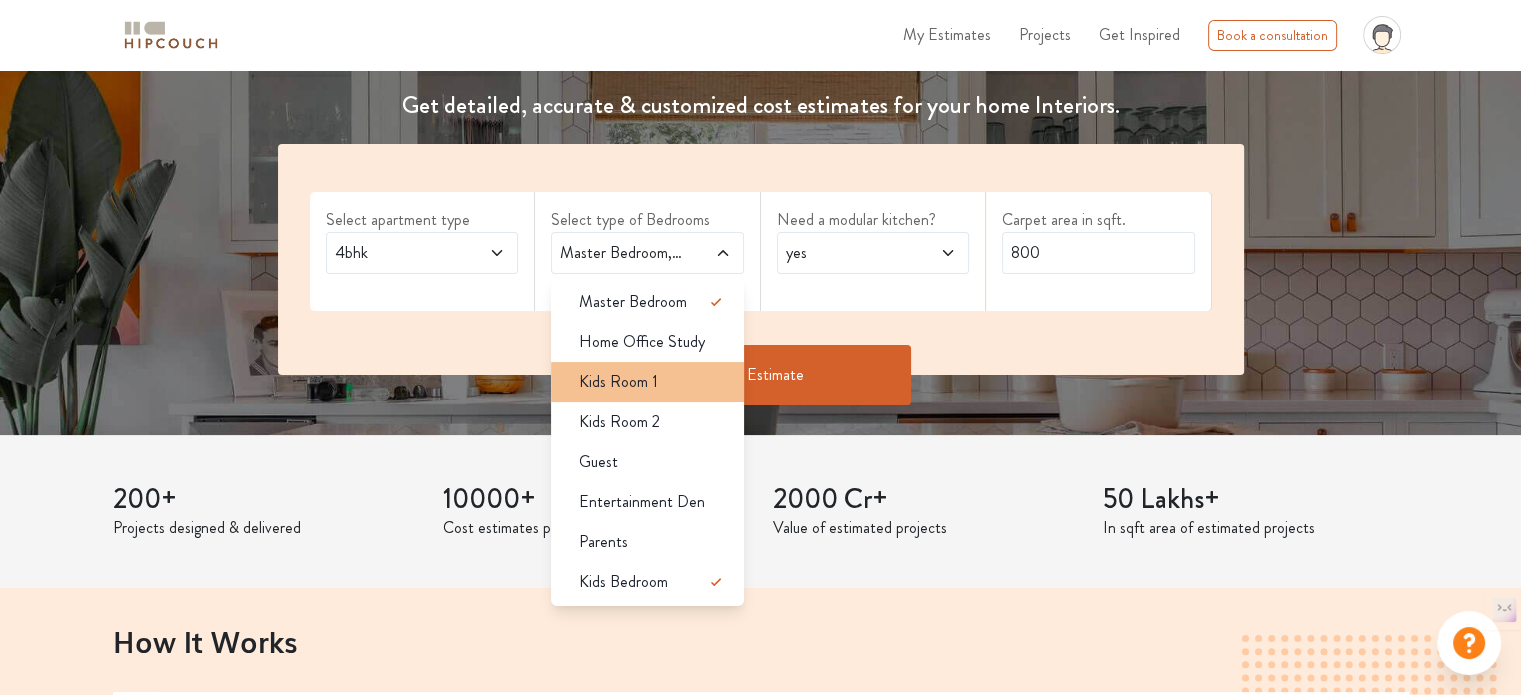 click on "Kids Room 1" at bounding box center [647, 382] 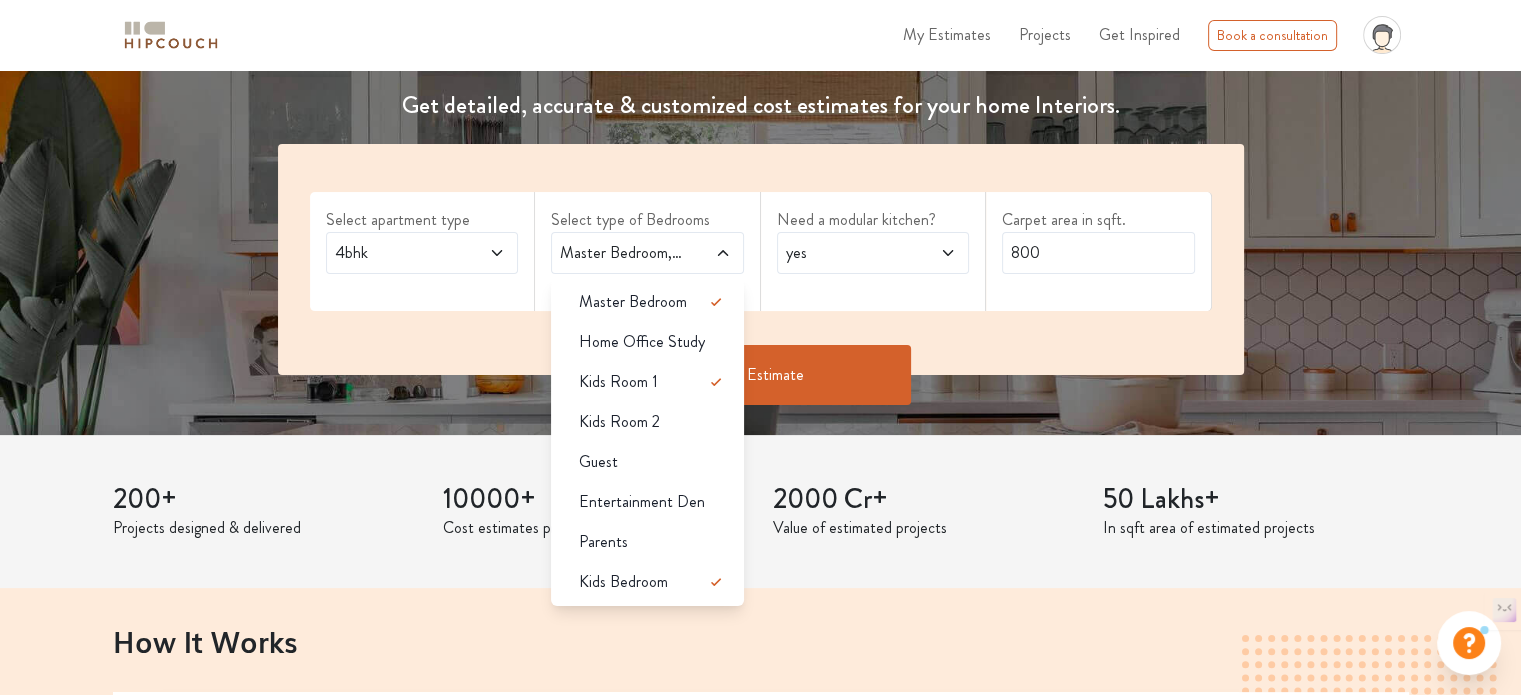 click on "Kids Room 1" at bounding box center (647, 382) 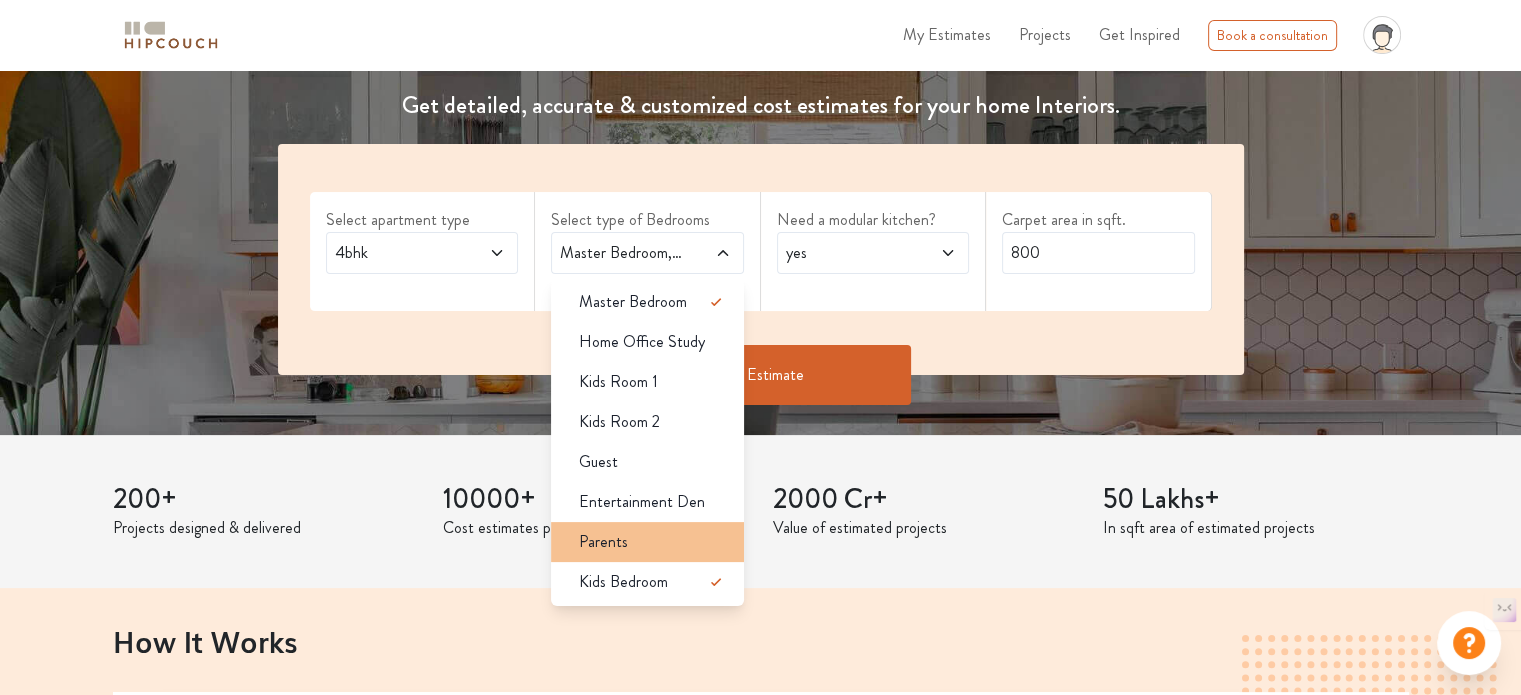 click on "Parents" at bounding box center [653, 302] 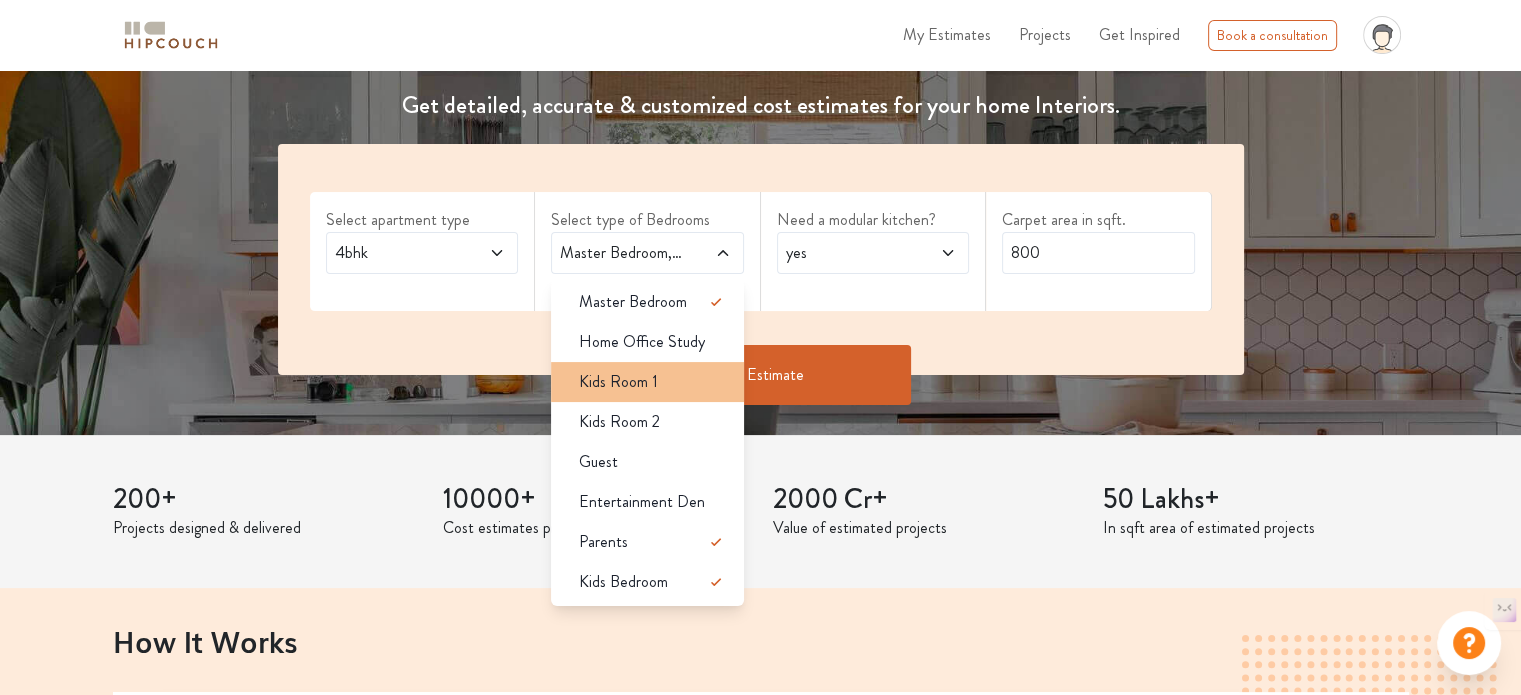 click on "Kids Room 1" at bounding box center [647, 382] 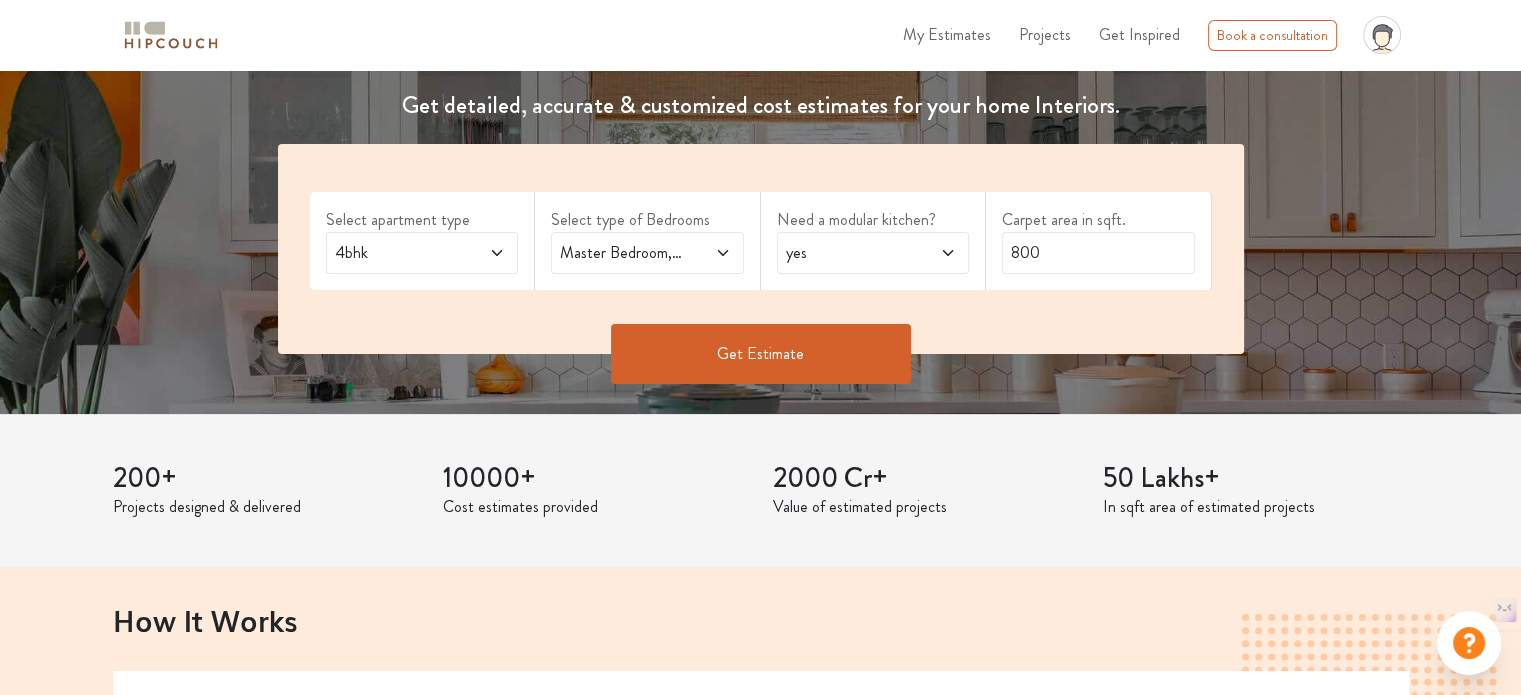 click at bounding box center (483, 253) 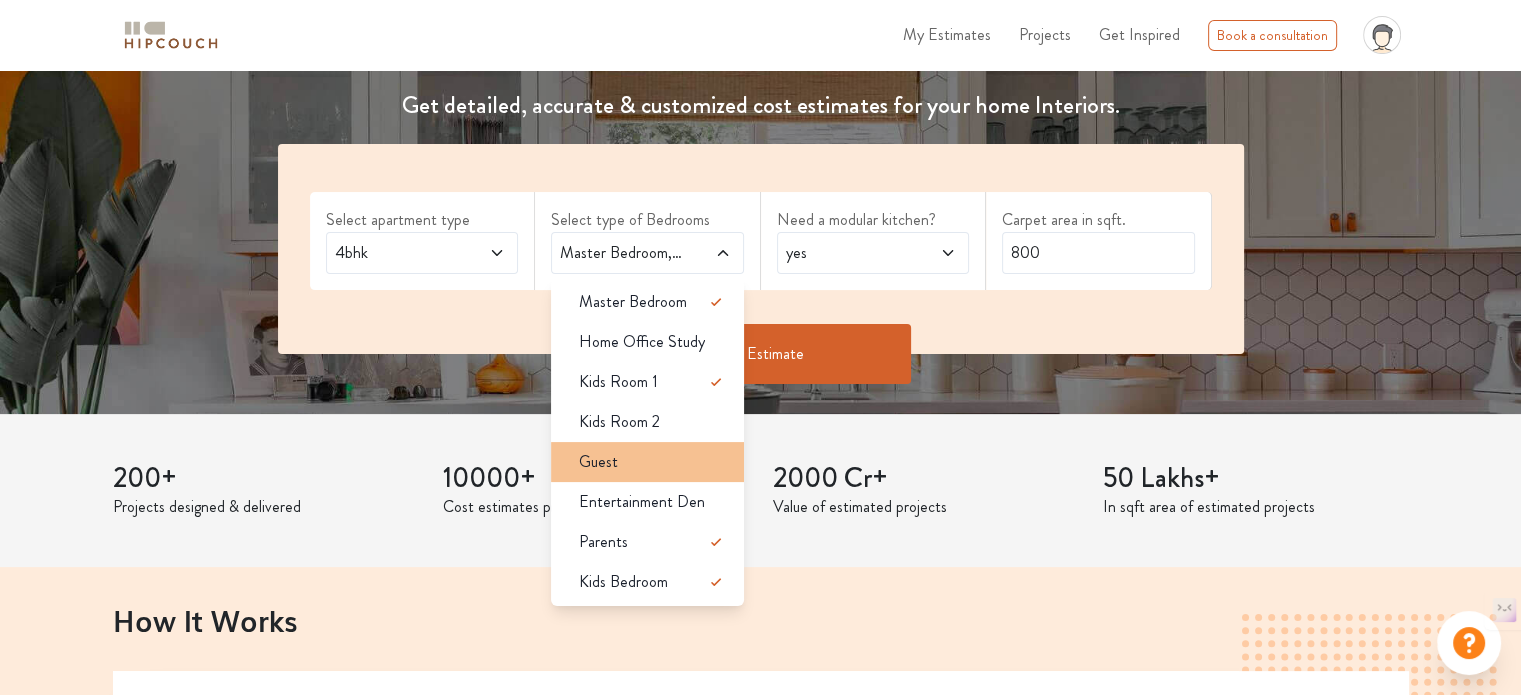 click on "Guest" at bounding box center [653, 302] 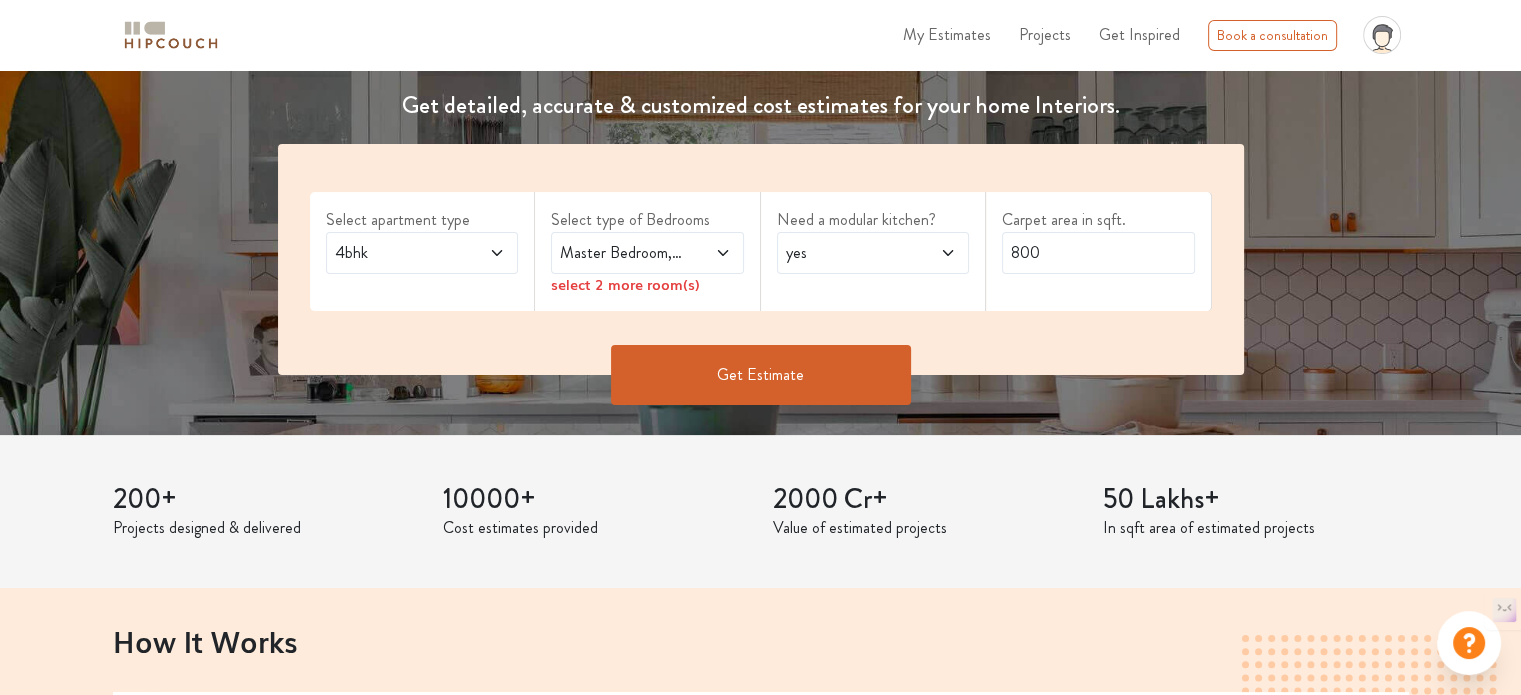 click on "Master Bedroom,Guest" at bounding box center (422, 253) 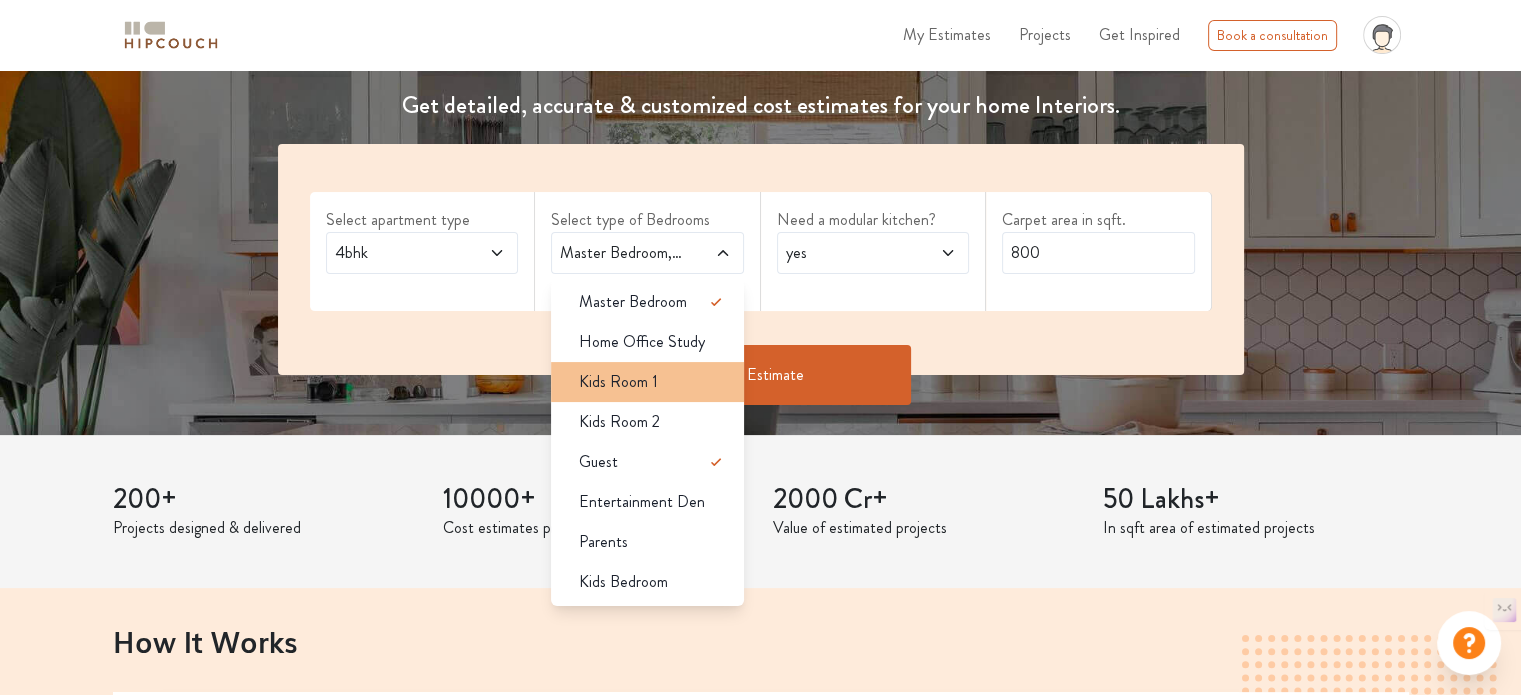 click on "Kids Room 1" at bounding box center (653, 302) 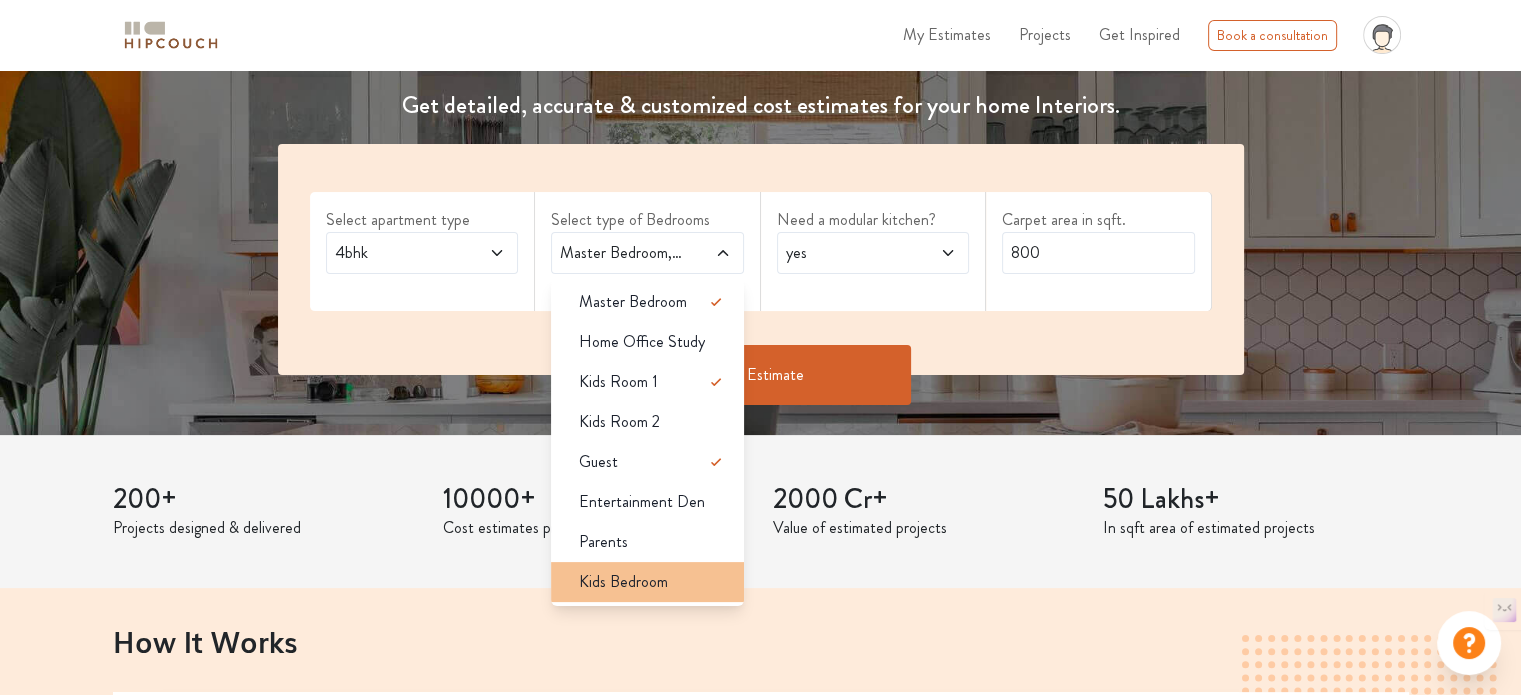 click on "Kids Bedroom" at bounding box center [633, 302] 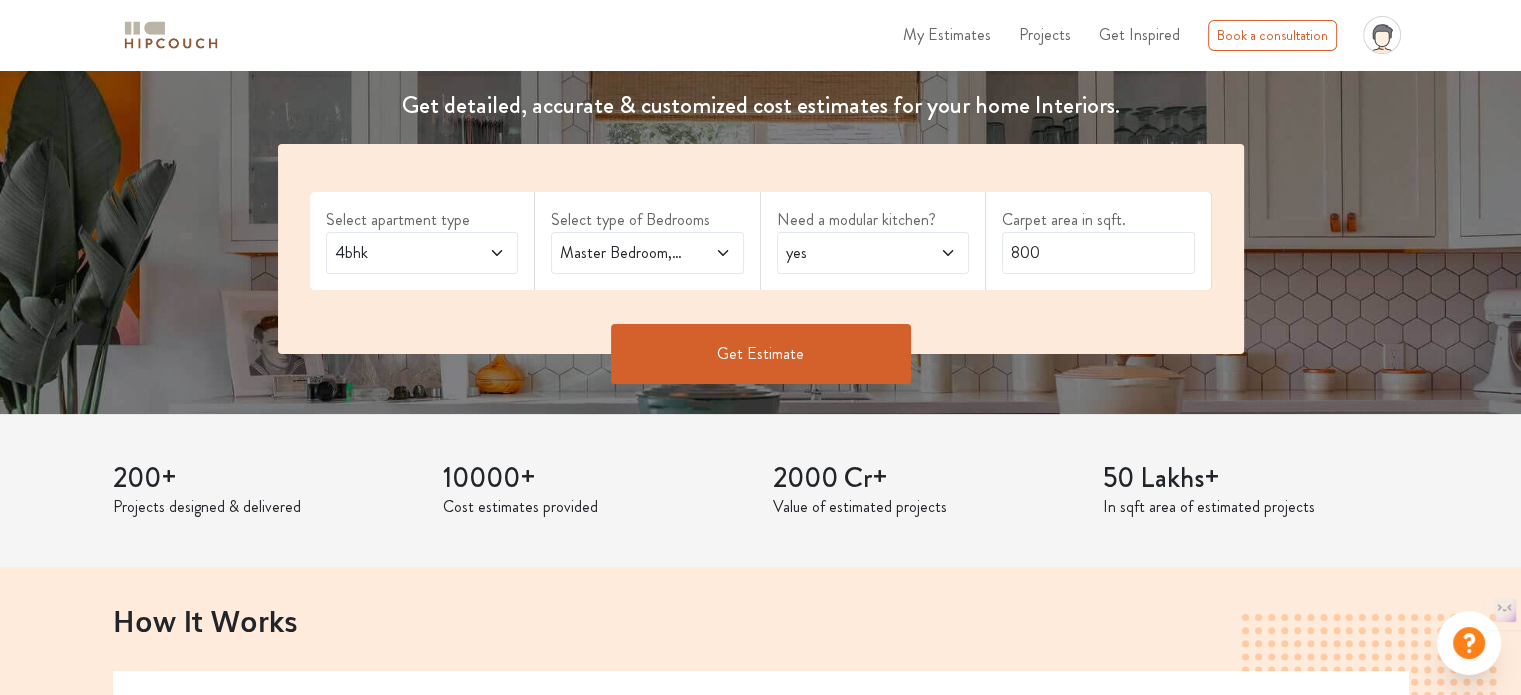 click on "yes" at bounding box center [396, 253] 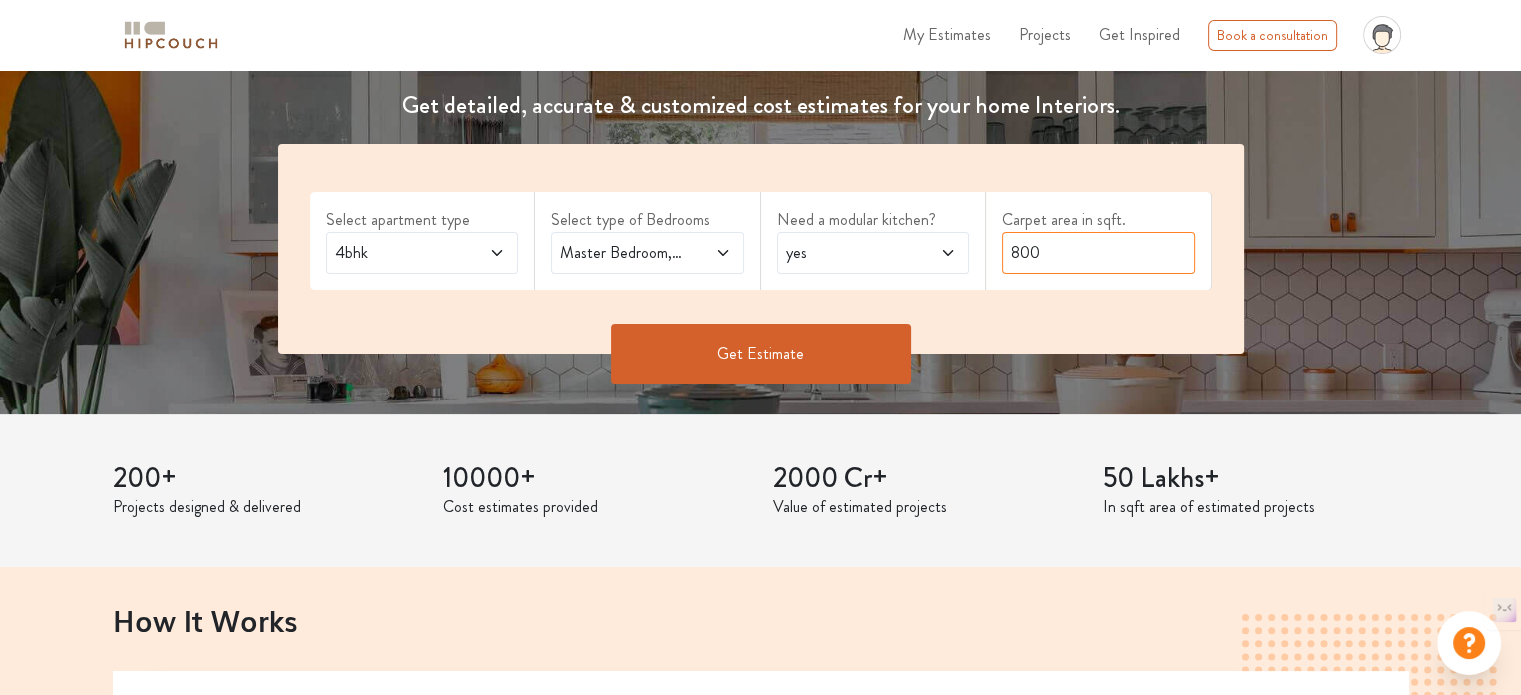 click on "800" at bounding box center [1098, 253] 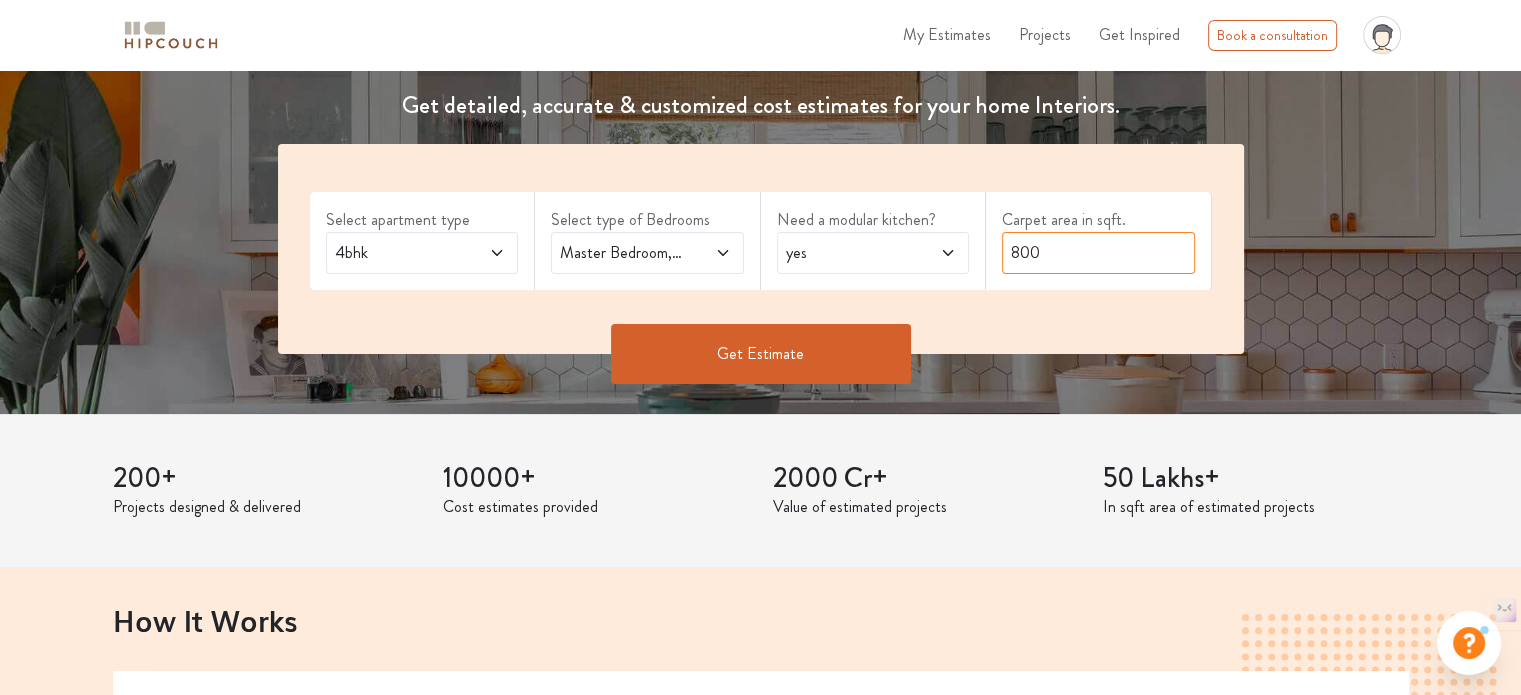click on "800" at bounding box center [1098, 253] 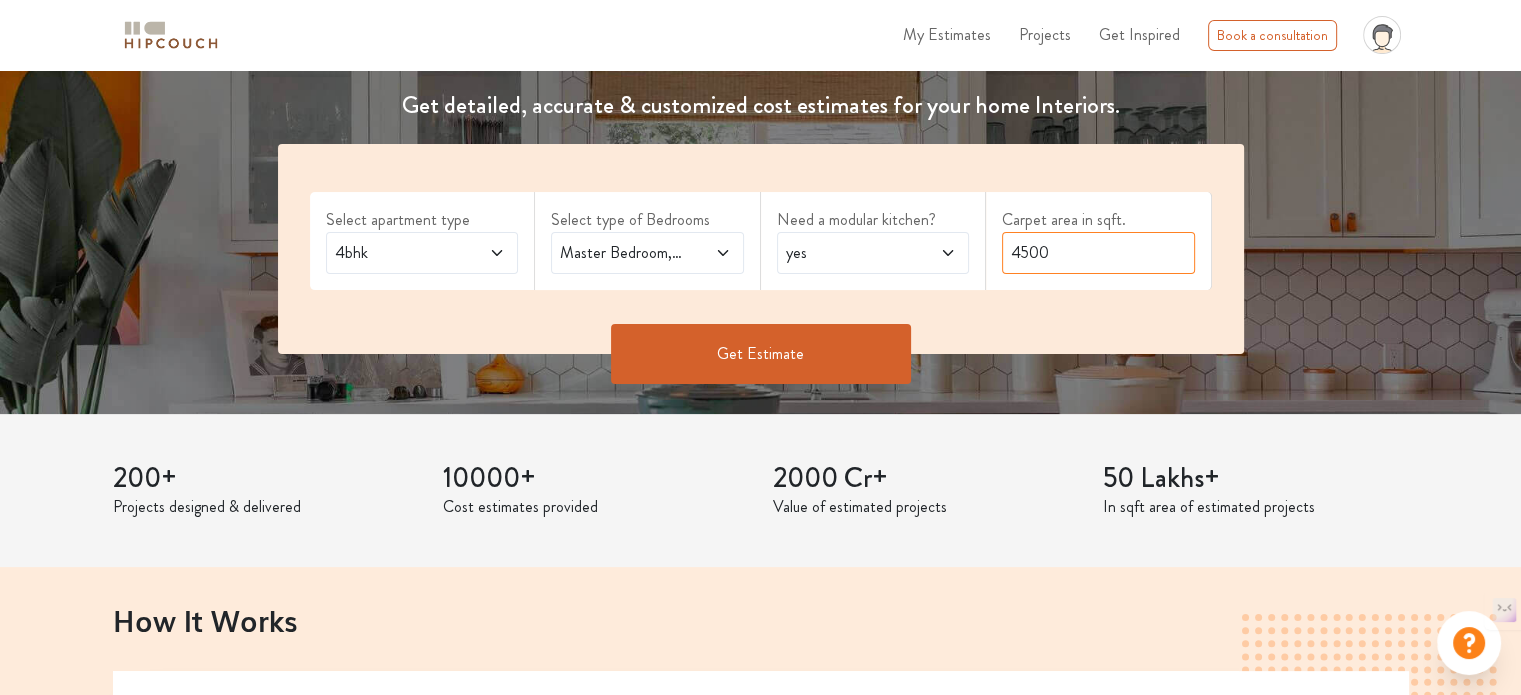 type on "4500" 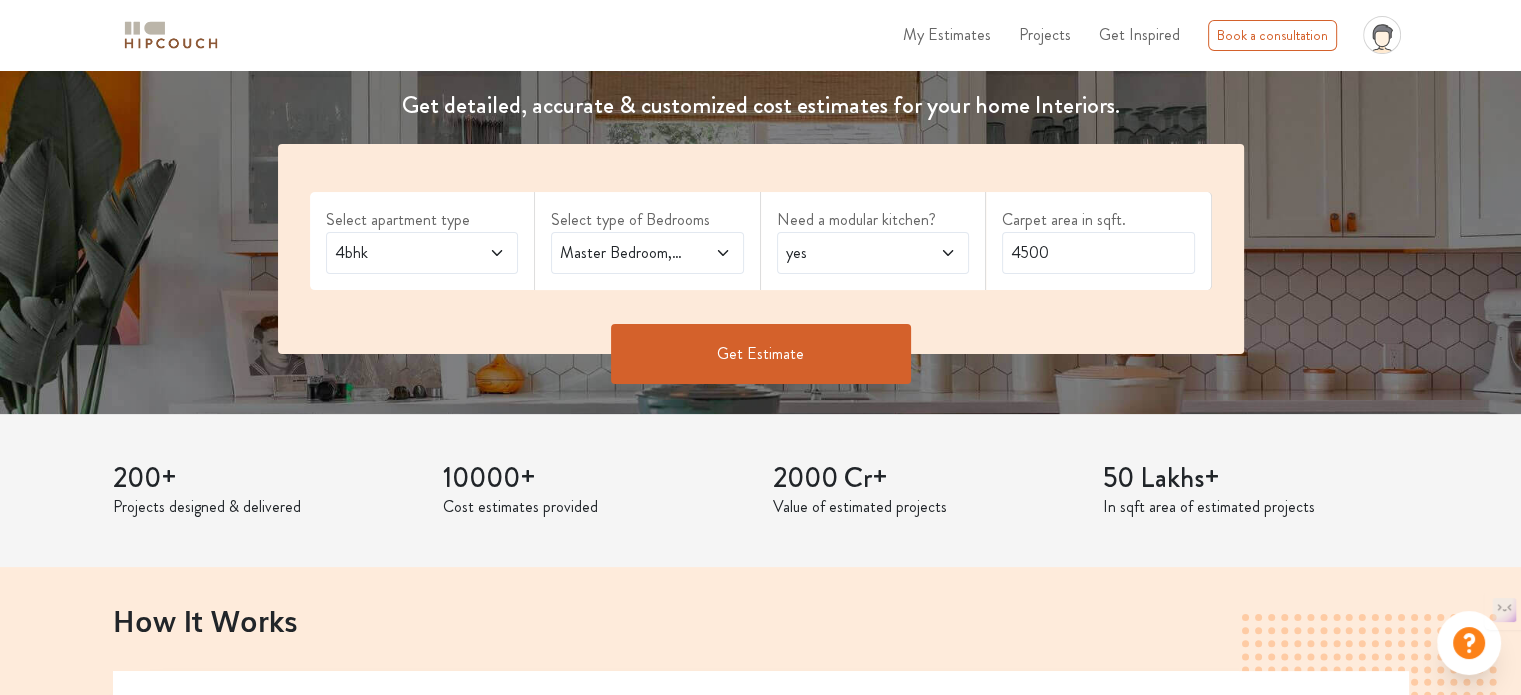 click on "Get Estimate" at bounding box center (761, 354) 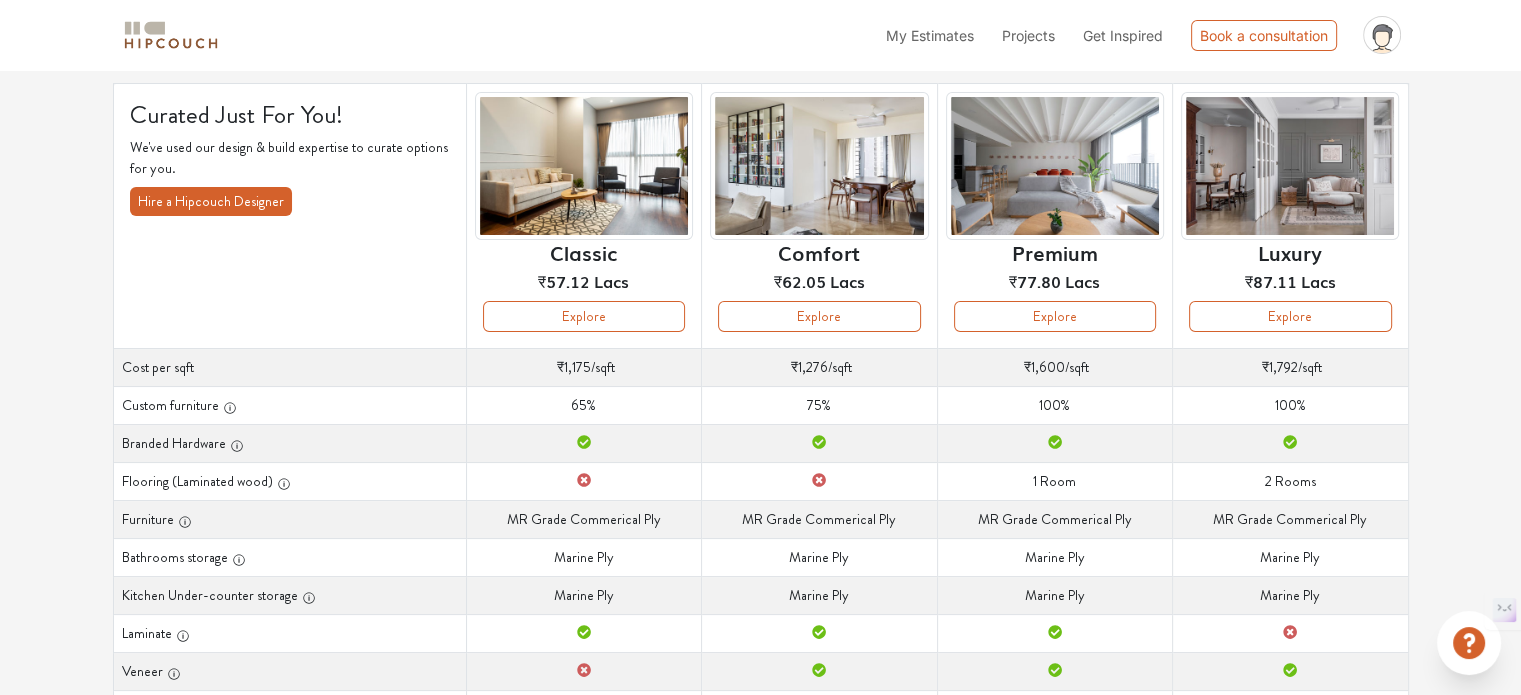 scroll, scrollTop: 0, scrollLeft: 0, axis: both 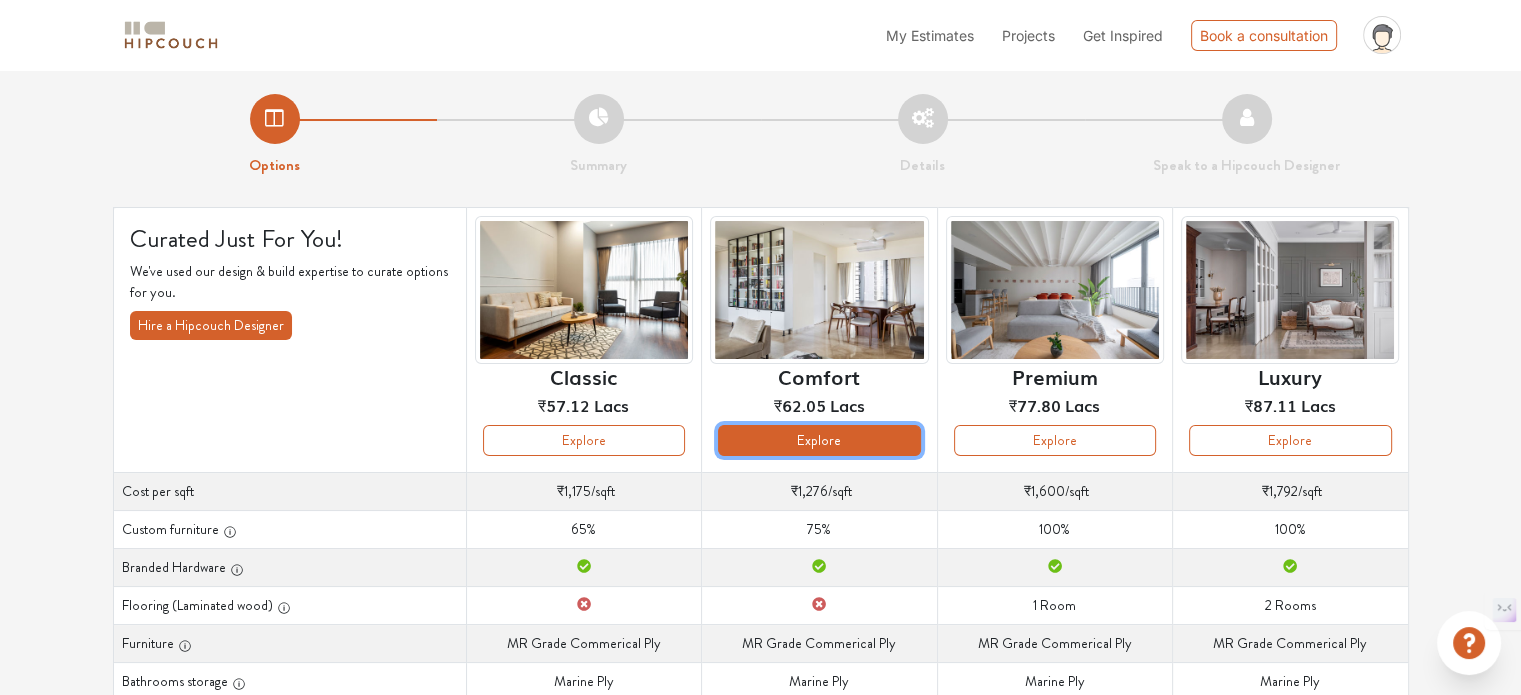 click on "Explore" at bounding box center (584, 440) 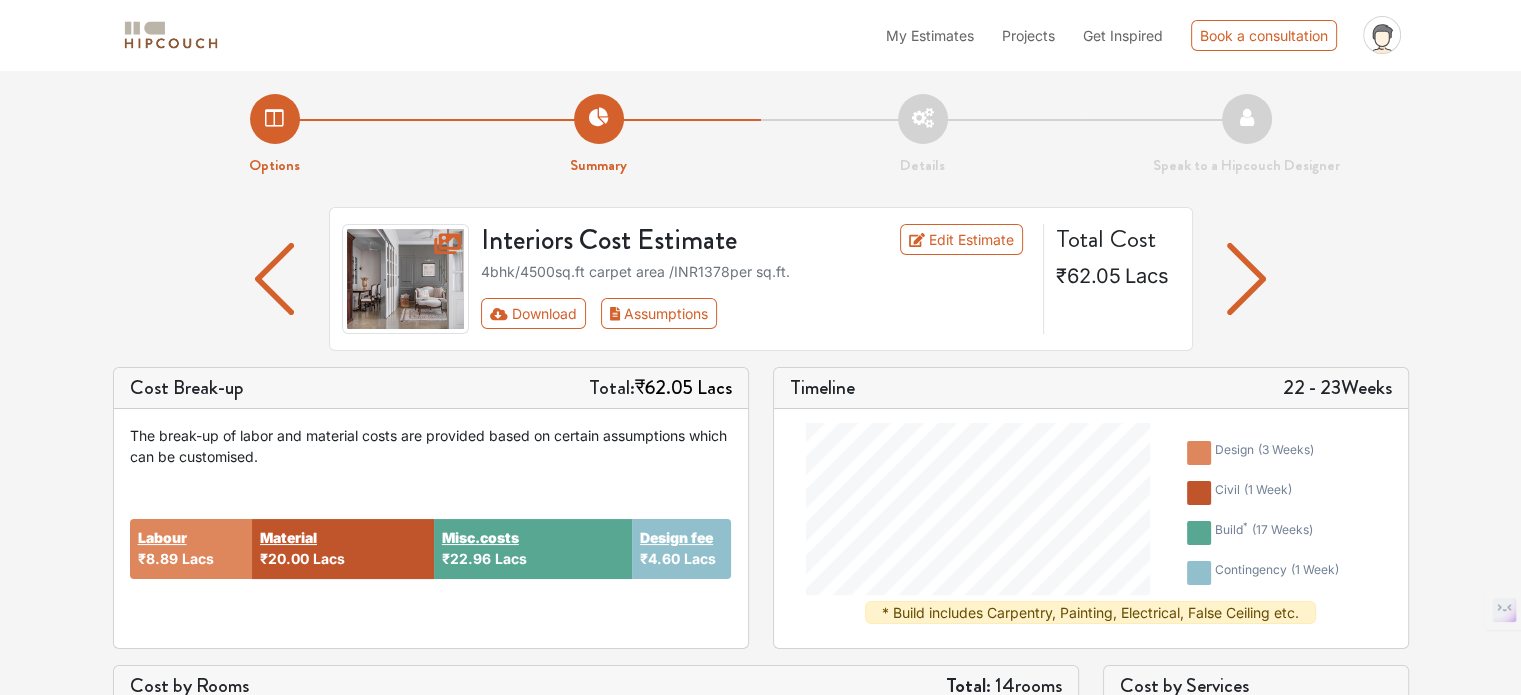 scroll, scrollTop: 47, scrollLeft: 0, axis: vertical 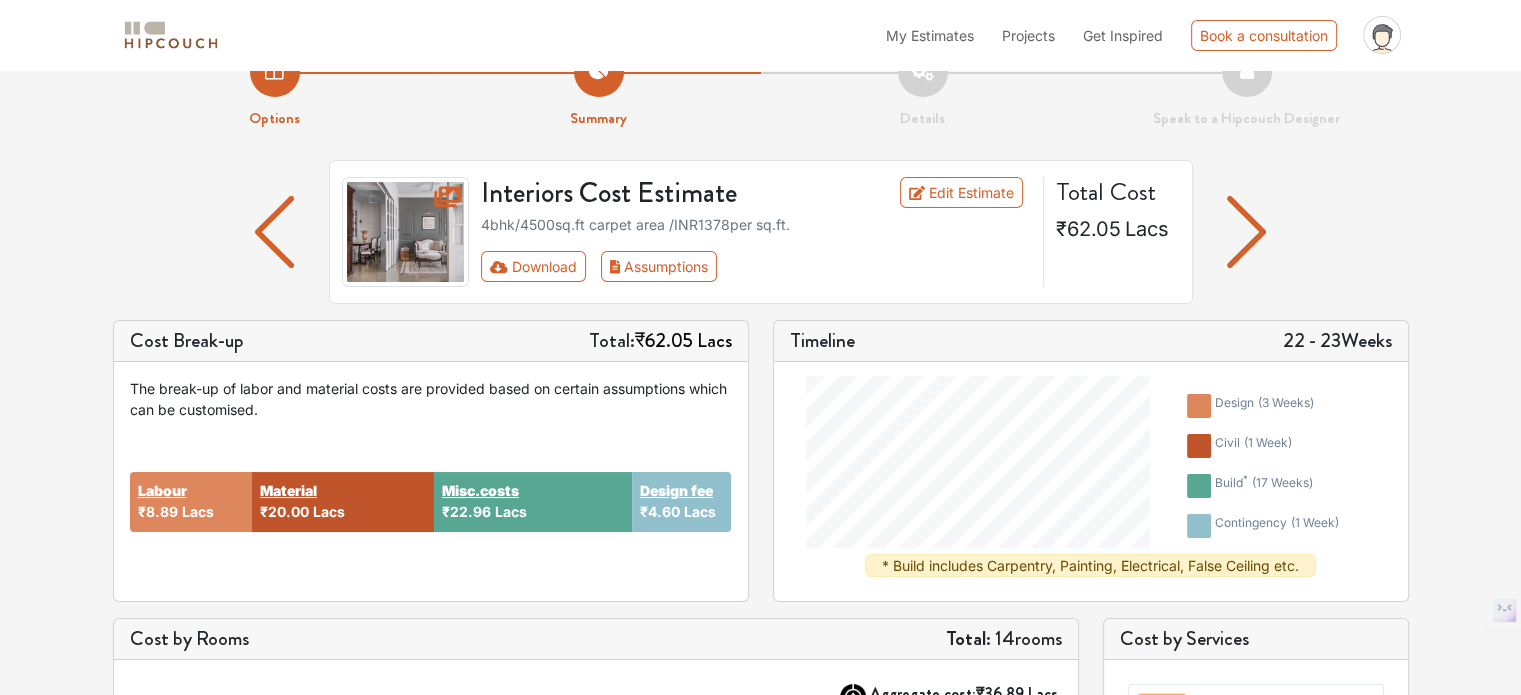 click at bounding box center [274, 232] 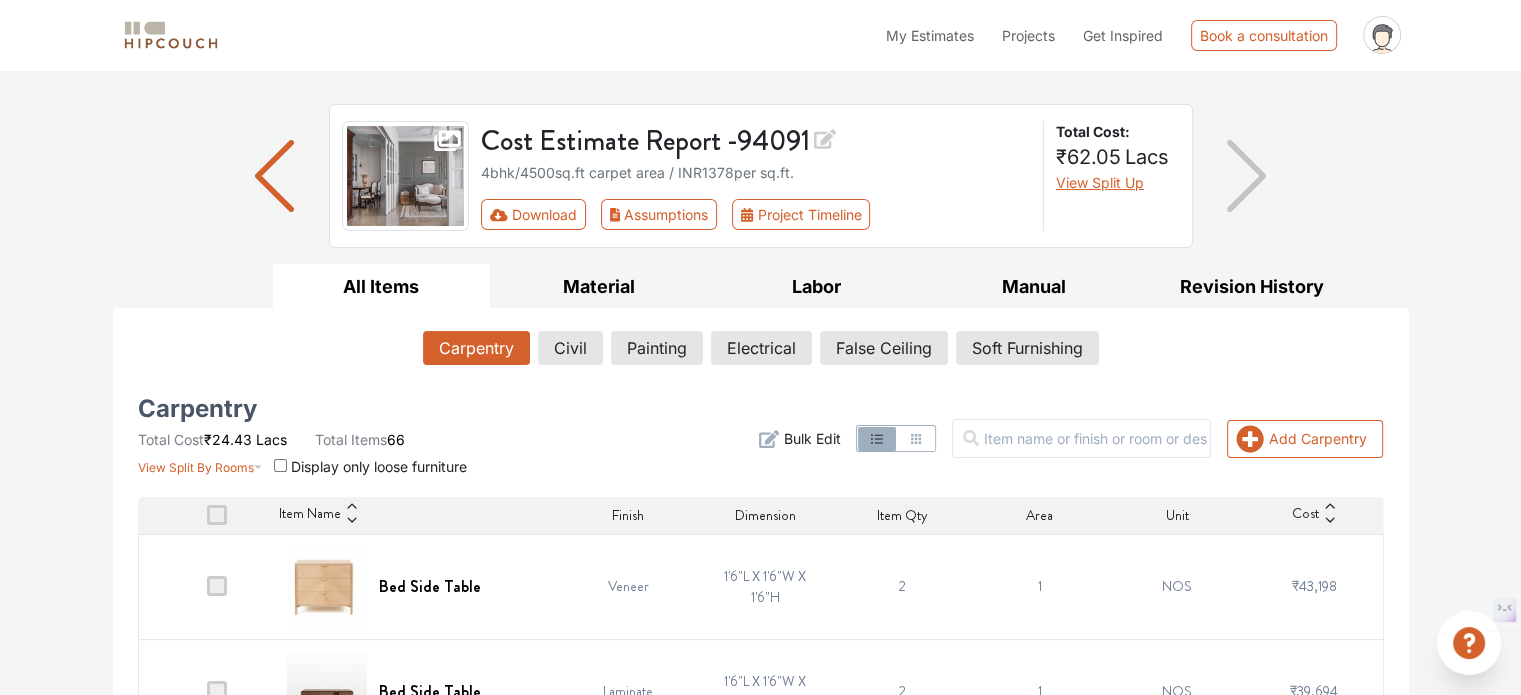 scroll, scrollTop: 104, scrollLeft: 0, axis: vertical 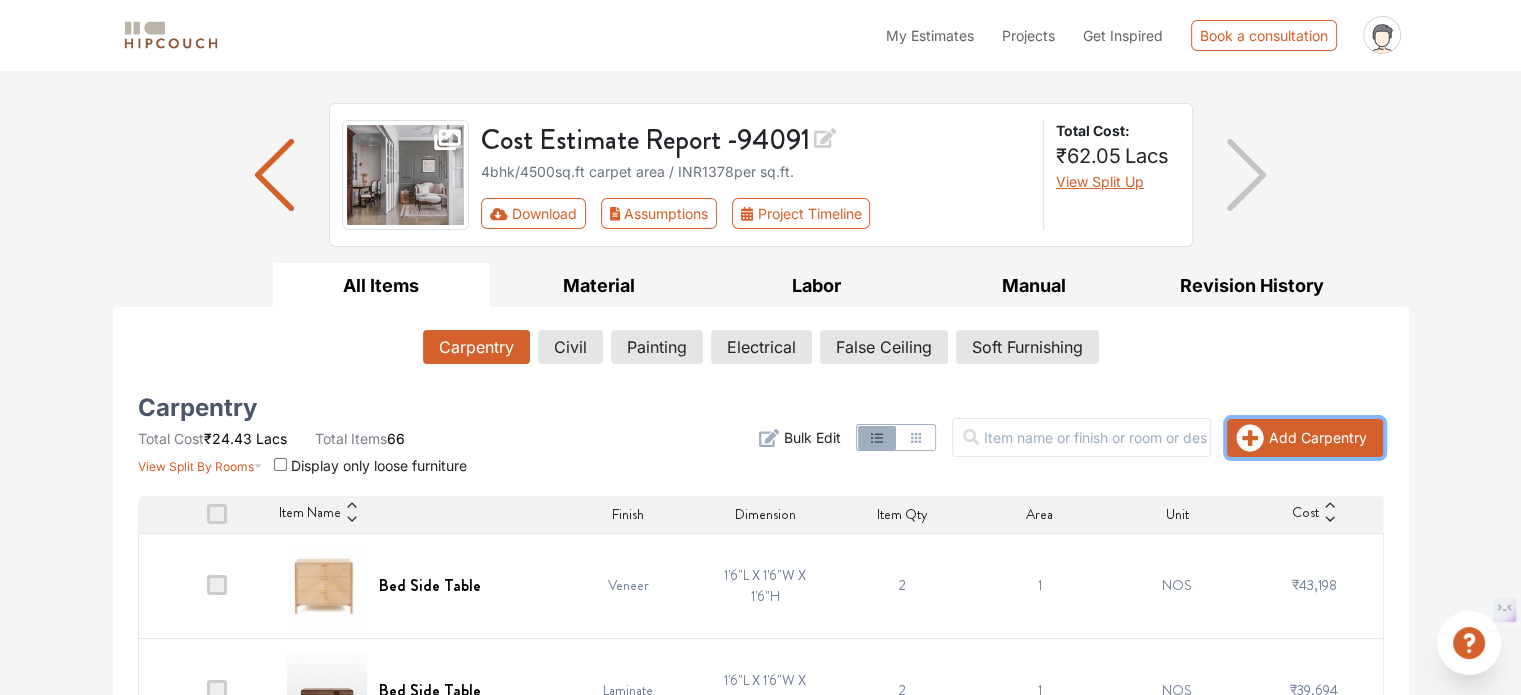 click on "Add Carpentry" at bounding box center [1305, 438] 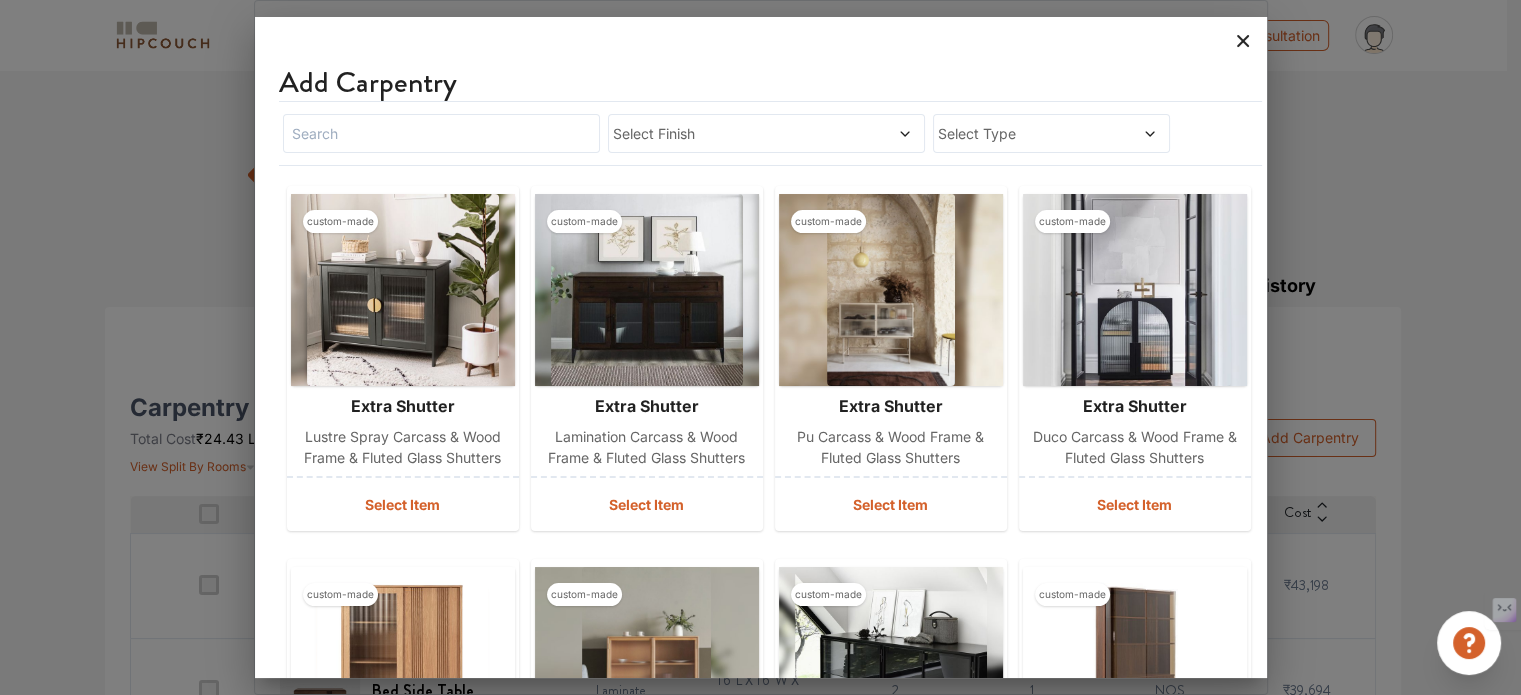 click at bounding box center (1243, 41) 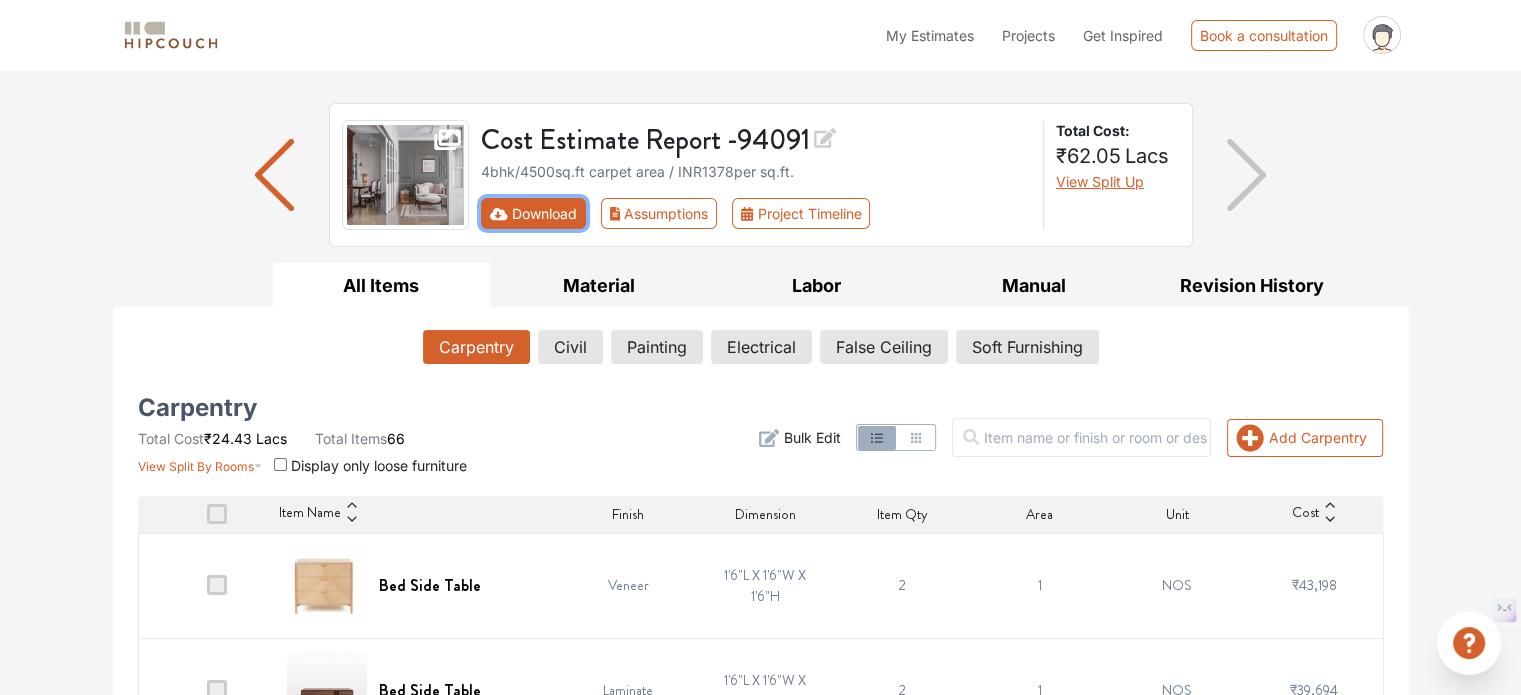 click on "Download" at bounding box center [533, 213] 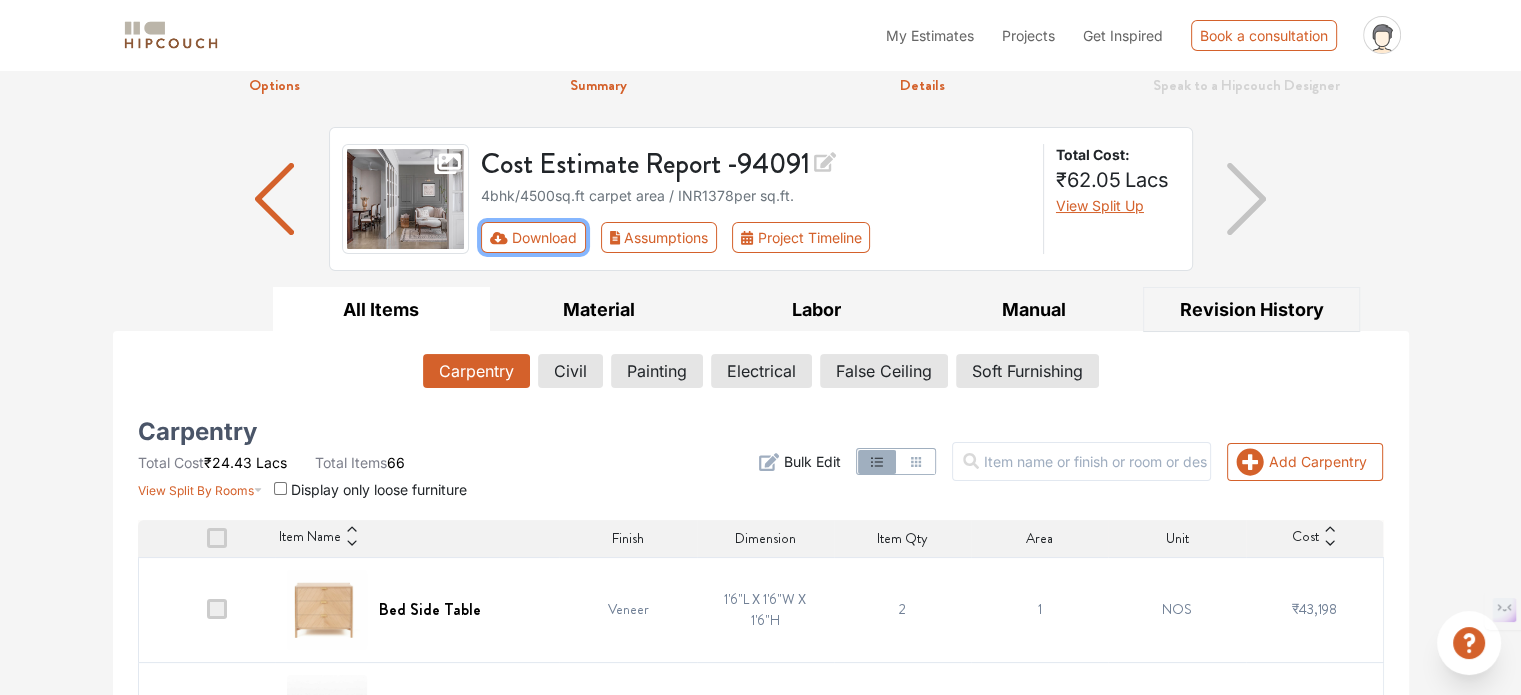 scroll, scrollTop: 0, scrollLeft: 0, axis: both 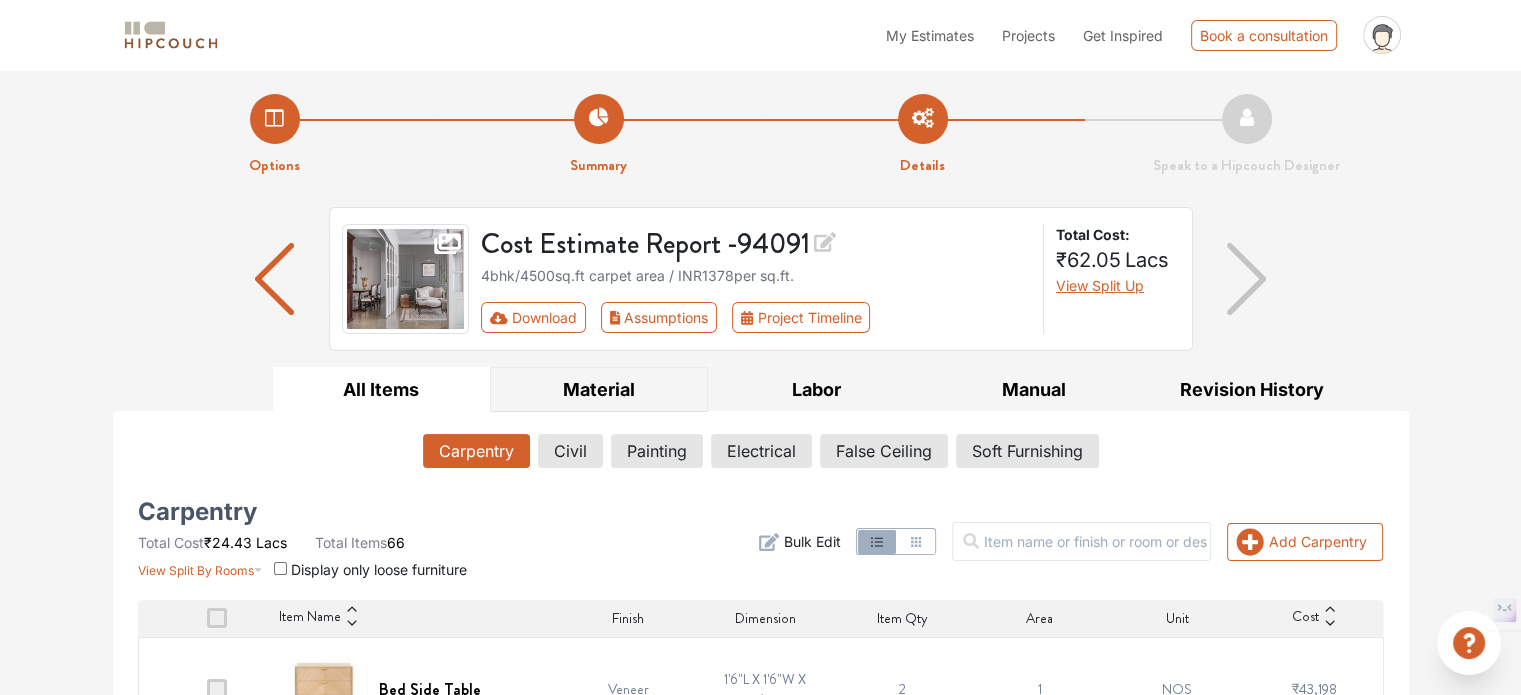 click on "Material" at bounding box center [599, 389] 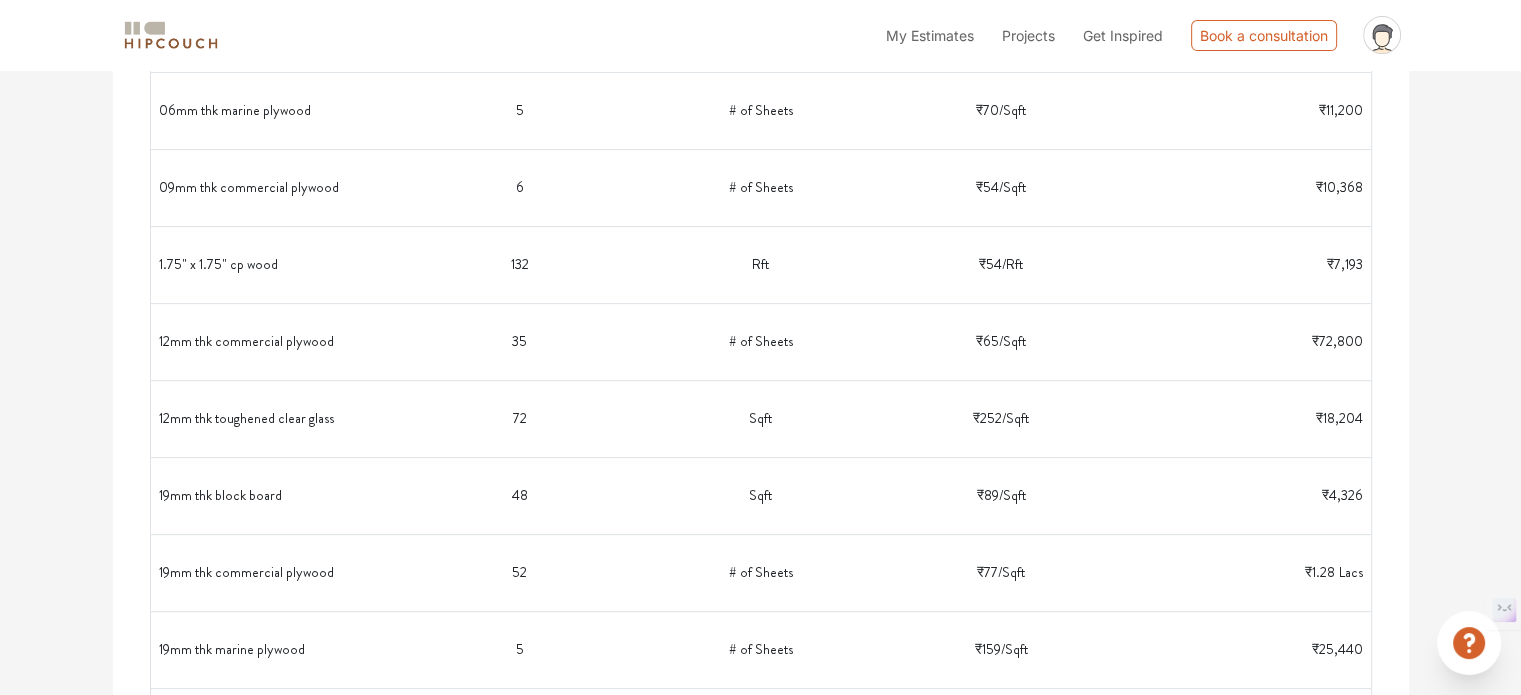 scroll, scrollTop: 0, scrollLeft: 0, axis: both 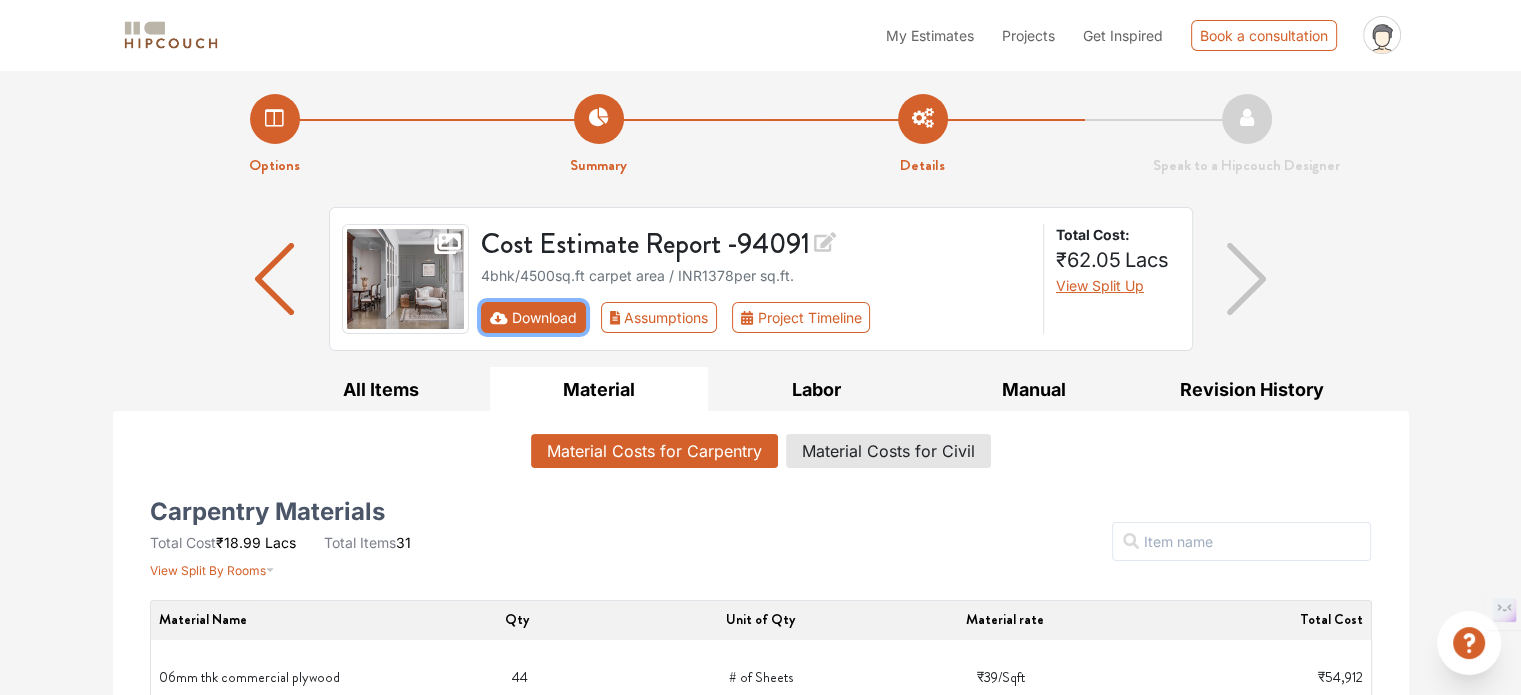 click on "Download" at bounding box center (533, 317) 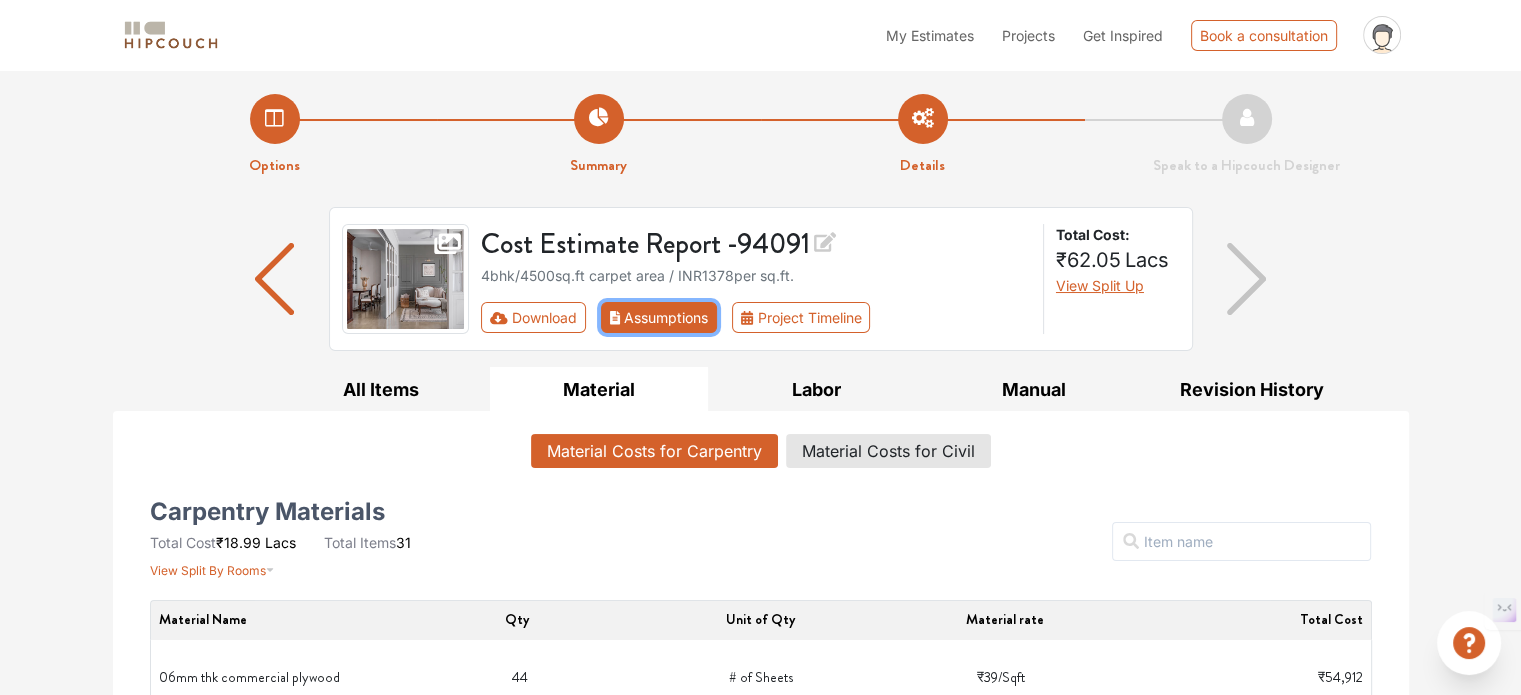 click on "Assumptions" at bounding box center [659, 317] 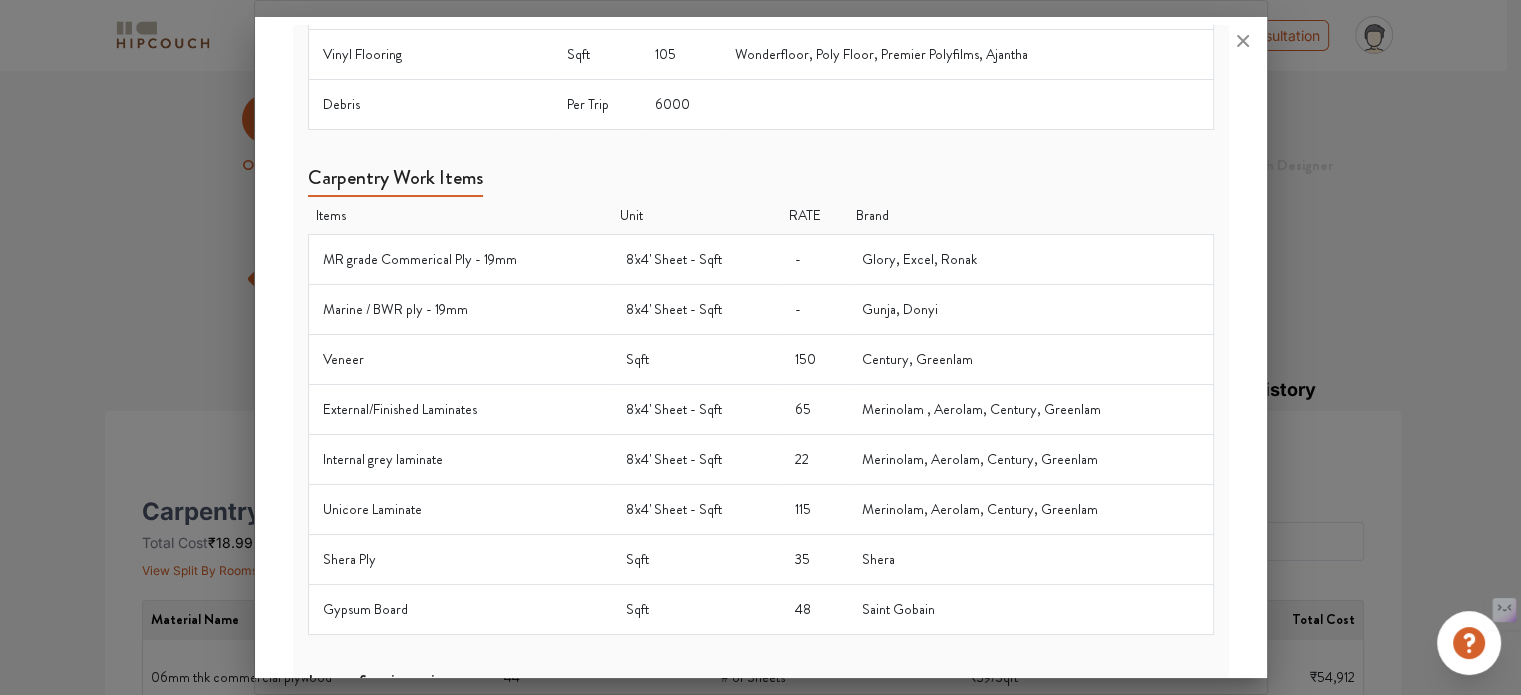 scroll, scrollTop: 124, scrollLeft: 0, axis: vertical 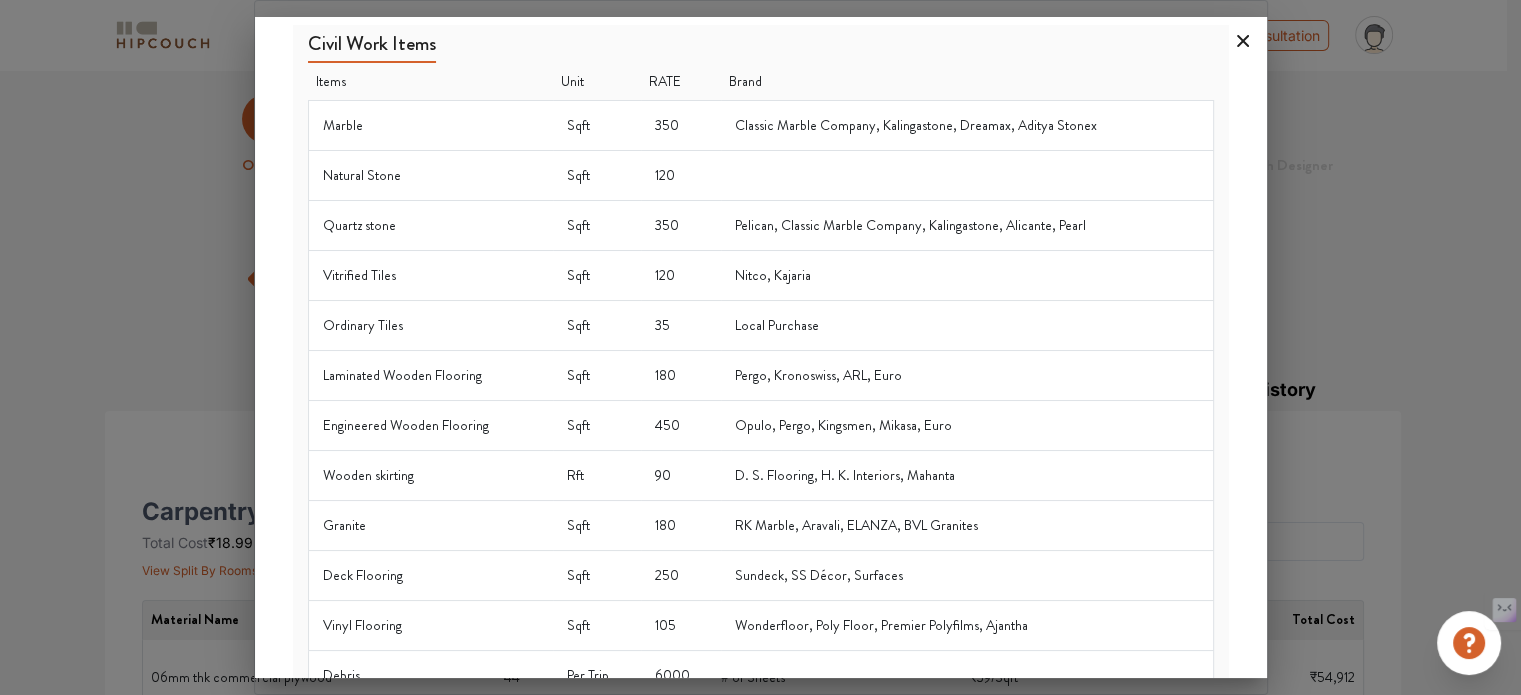 click at bounding box center (1243, 41) 